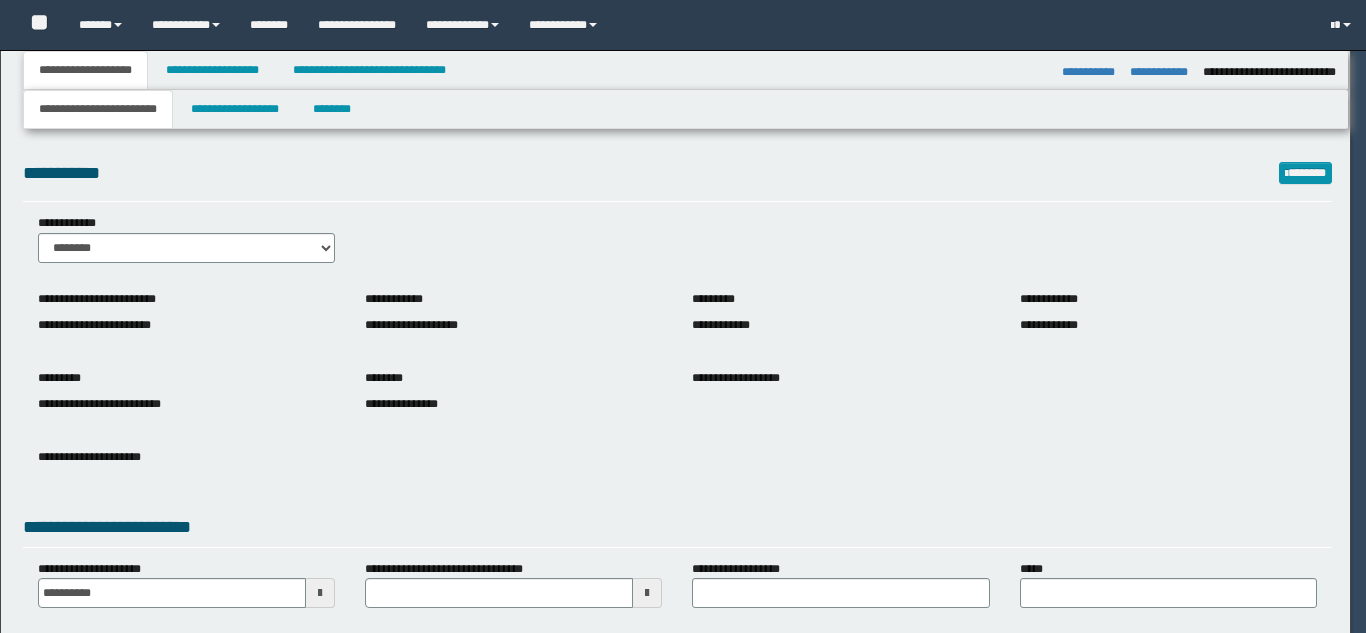 select on "*" 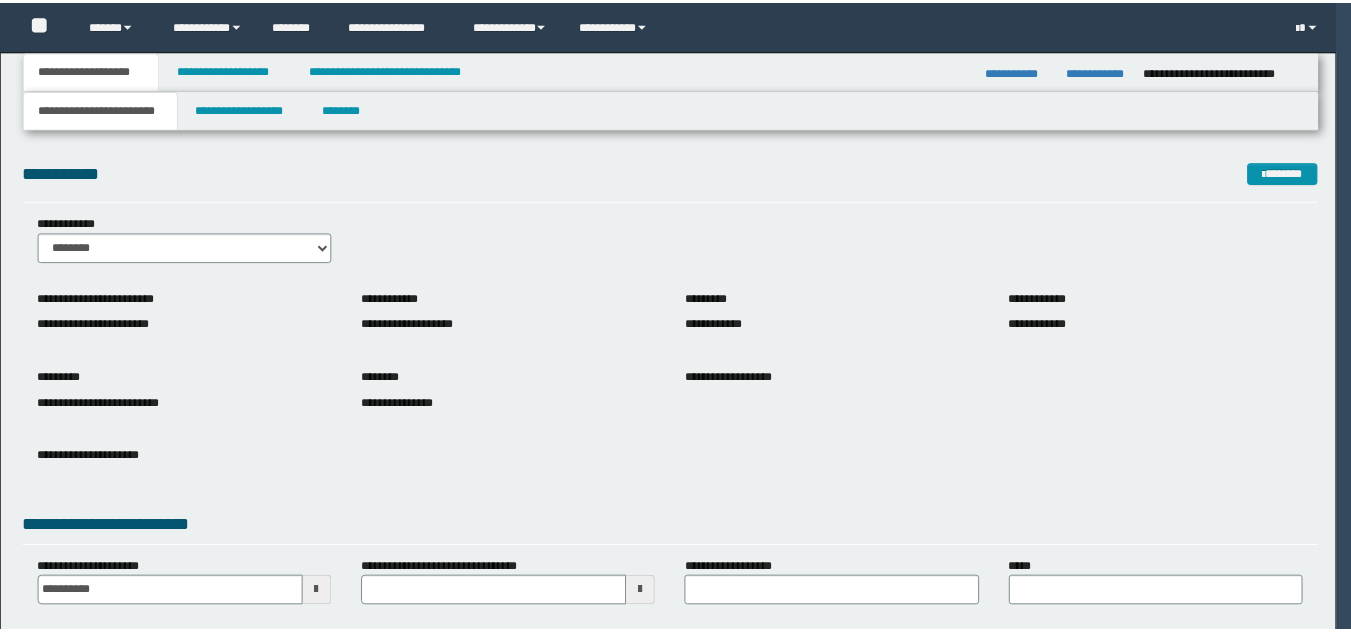 scroll, scrollTop: 0, scrollLeft: 0, axis: both 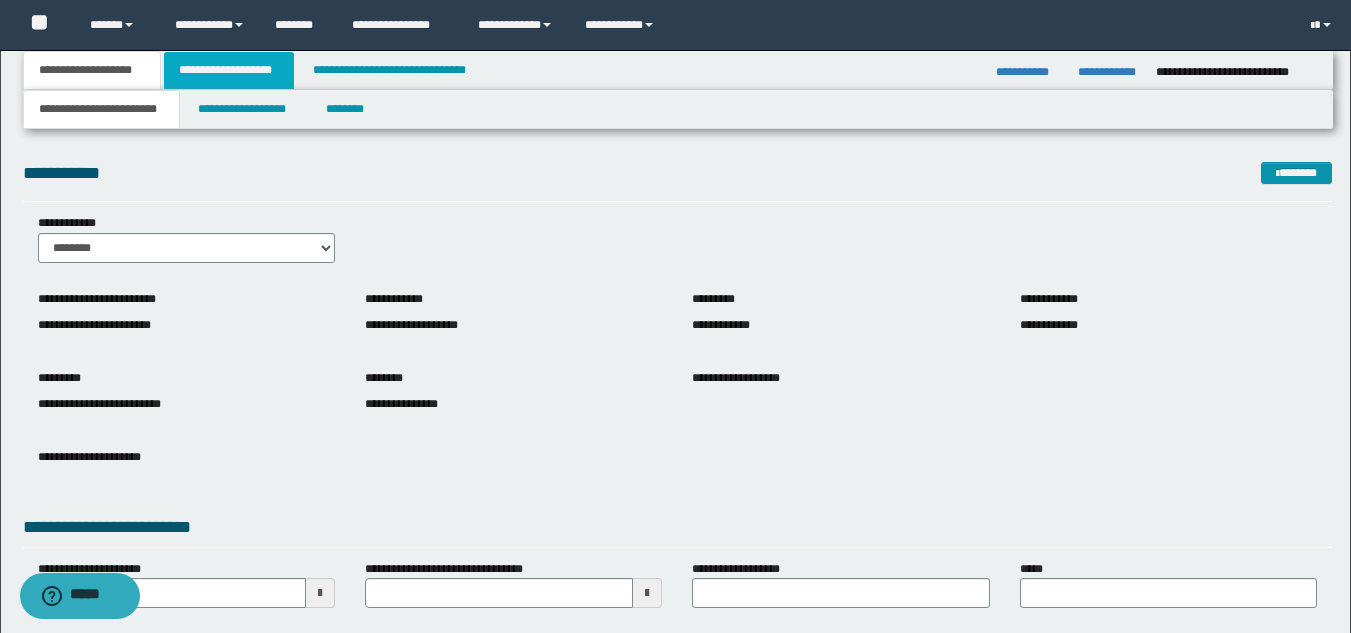 click on "**********" at bounding box center [229, 70] 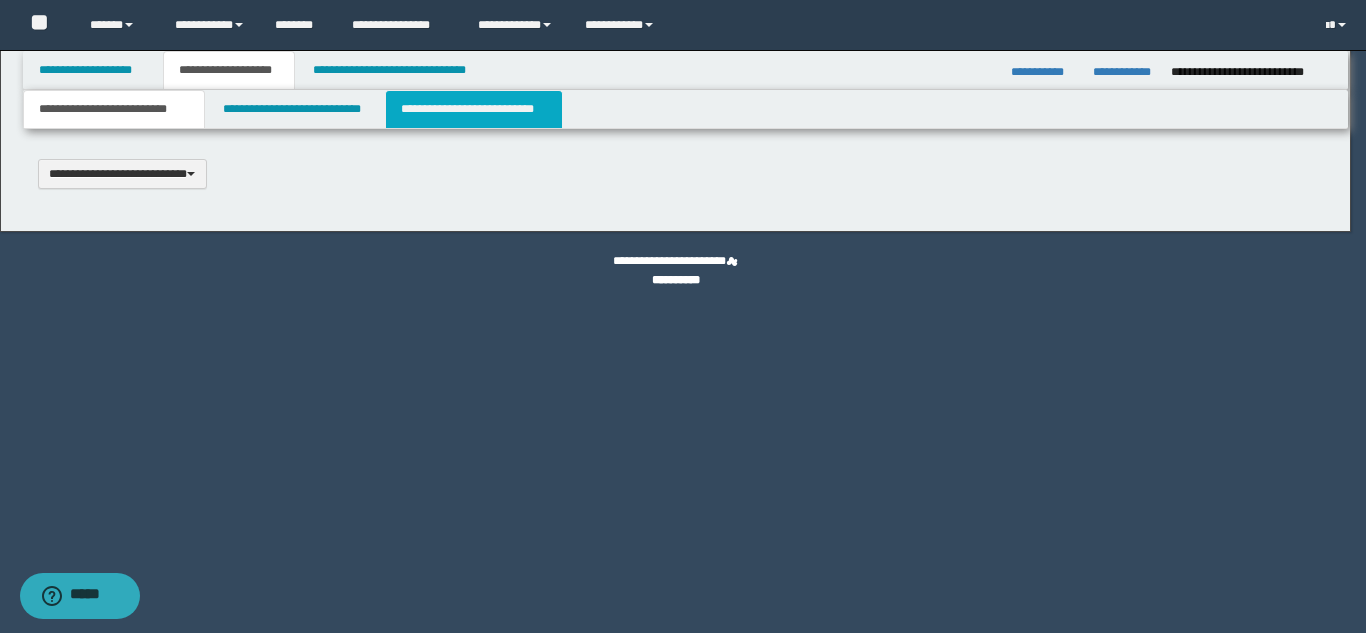 type 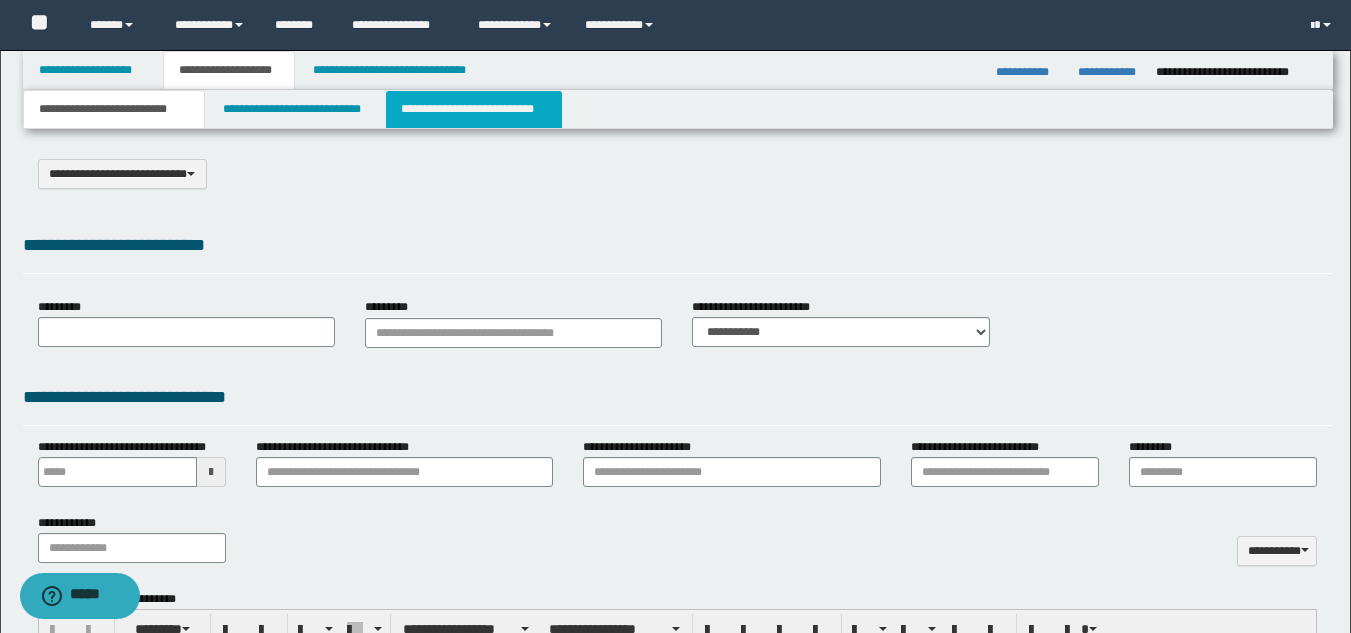 select on "*" 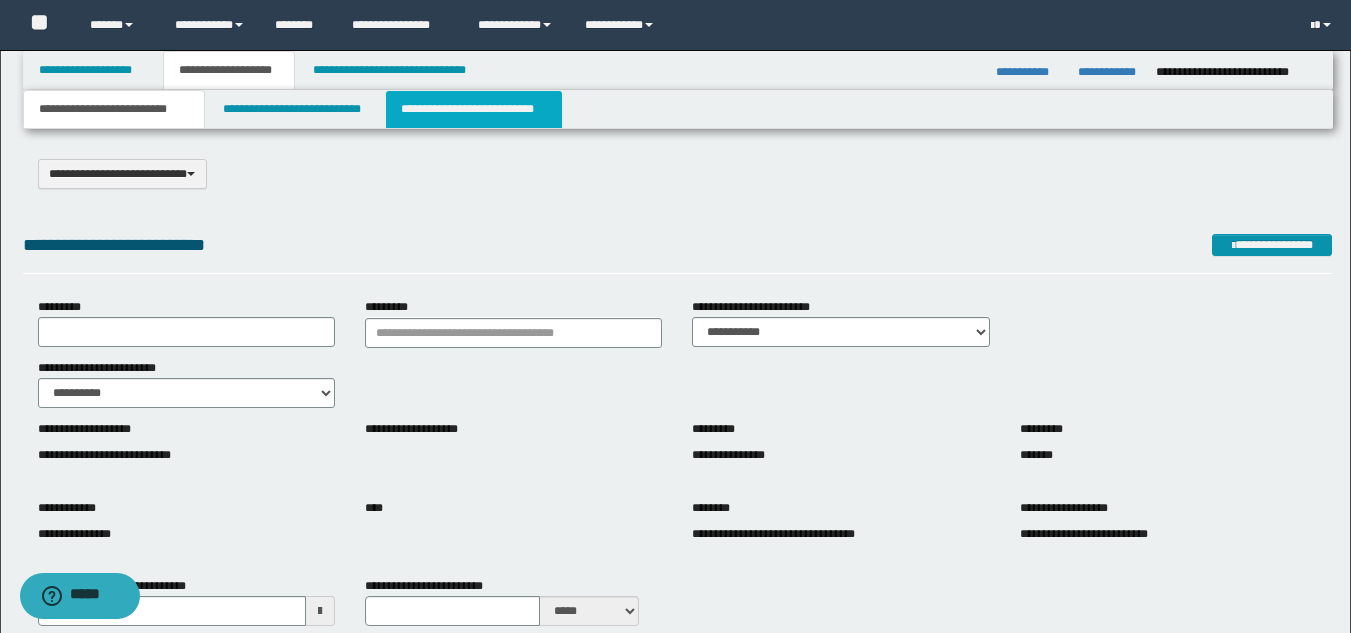click on "**********" at bounding box center [474, 109] 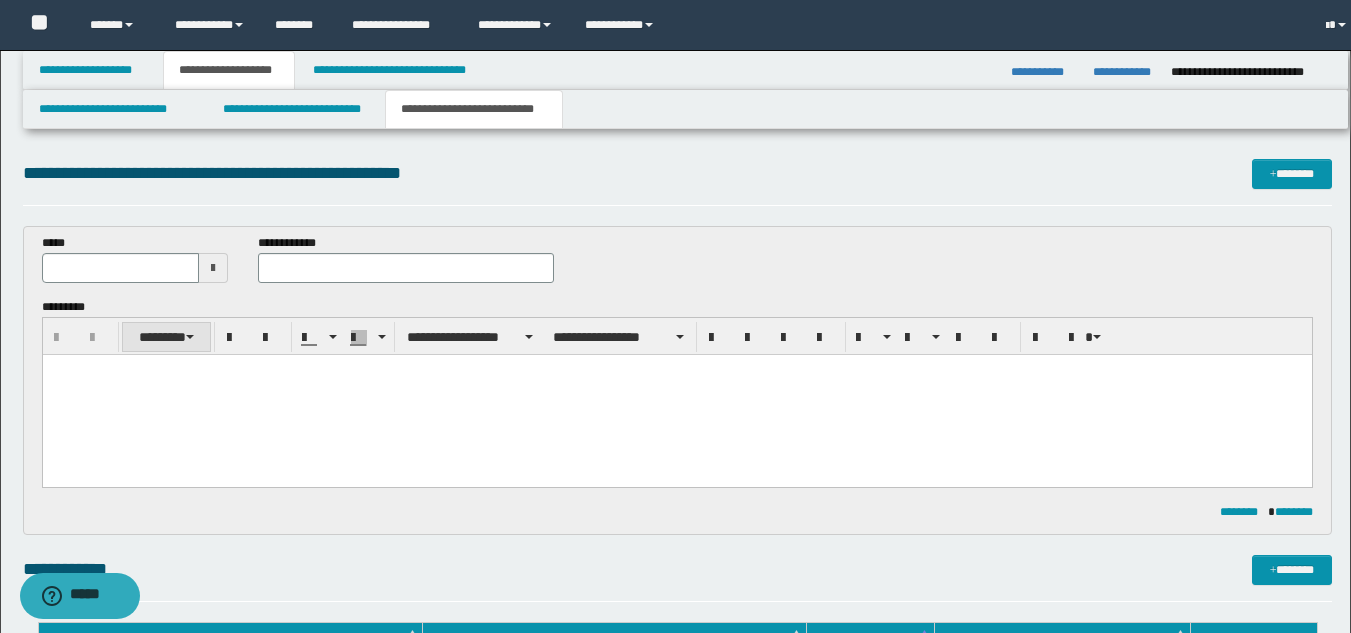scroll, scrollTop: 0, scrollLeft: 0, axis: both 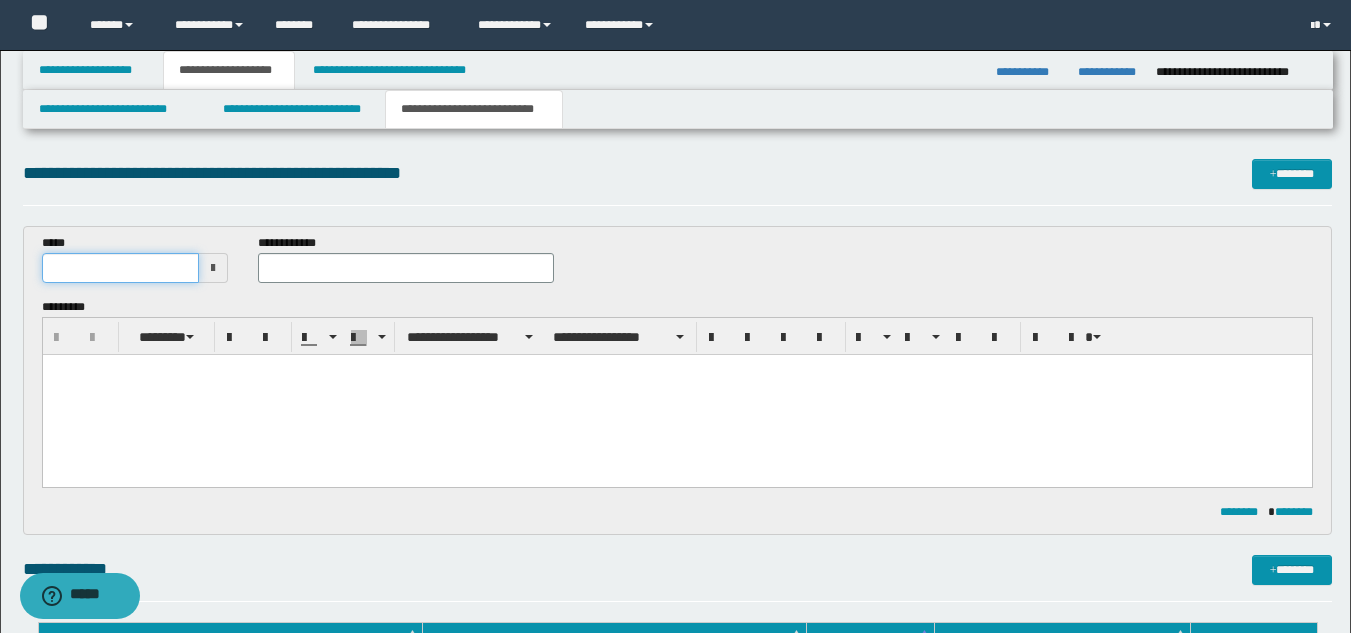 click at bounding box center [121, 268] 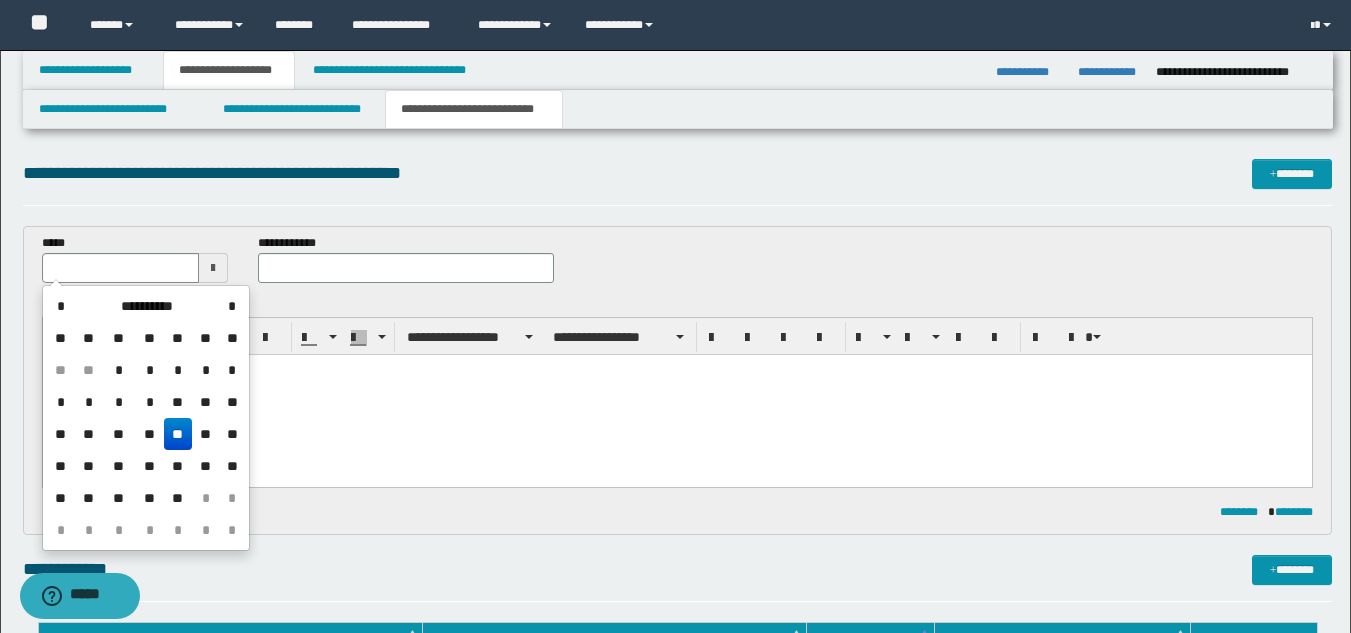 click on "**" at bounding box center [178, 434] 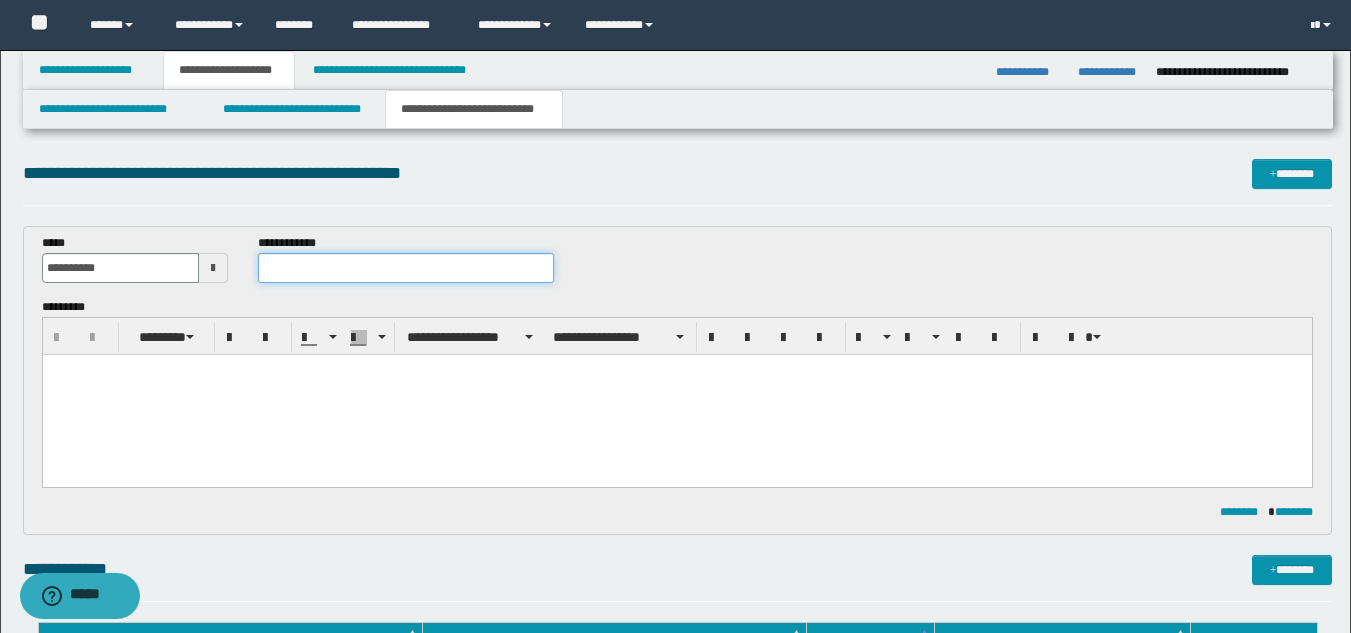 click at bounding box center [405, 268] 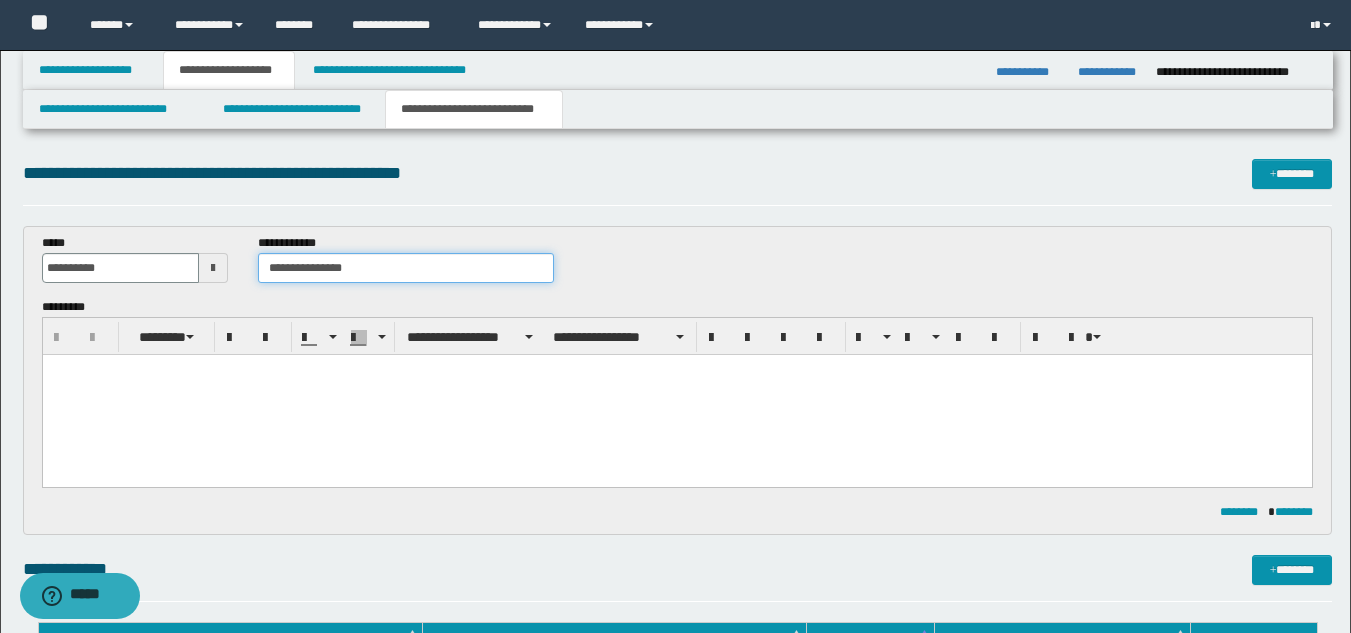 type on "**********" 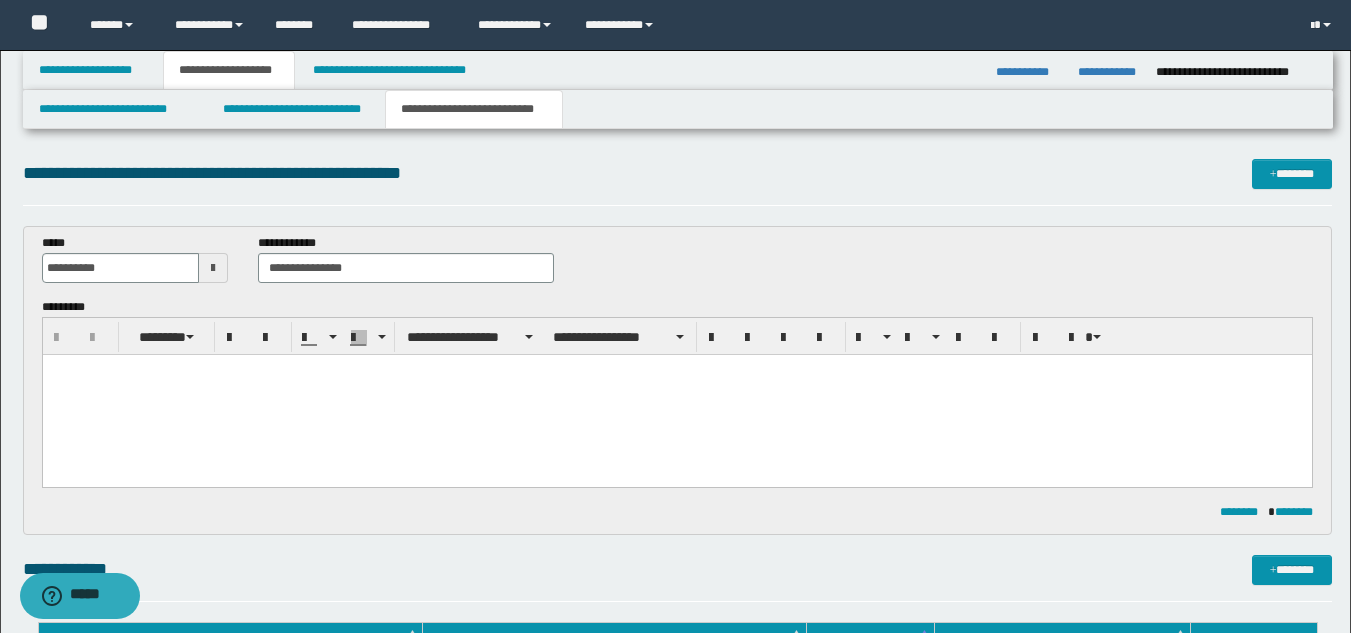 click at bounding box center [676, 395] 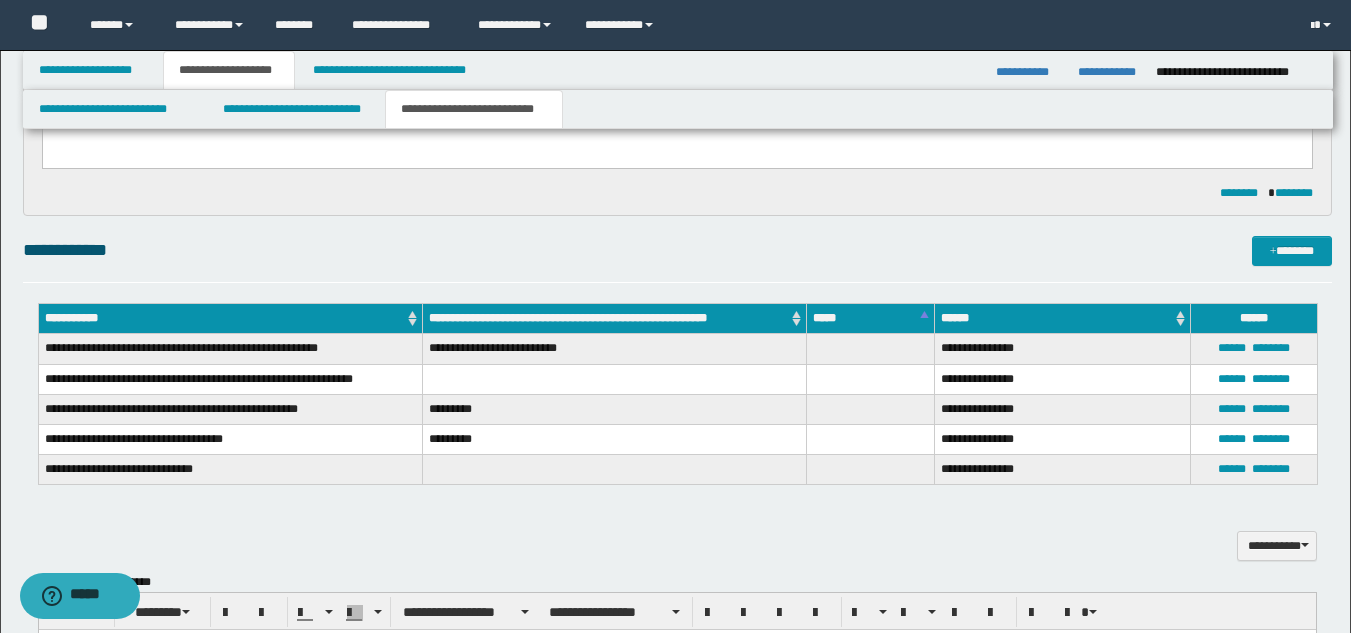scroll, scrollTop: 400, scrollLeft: 0, axis: vertical 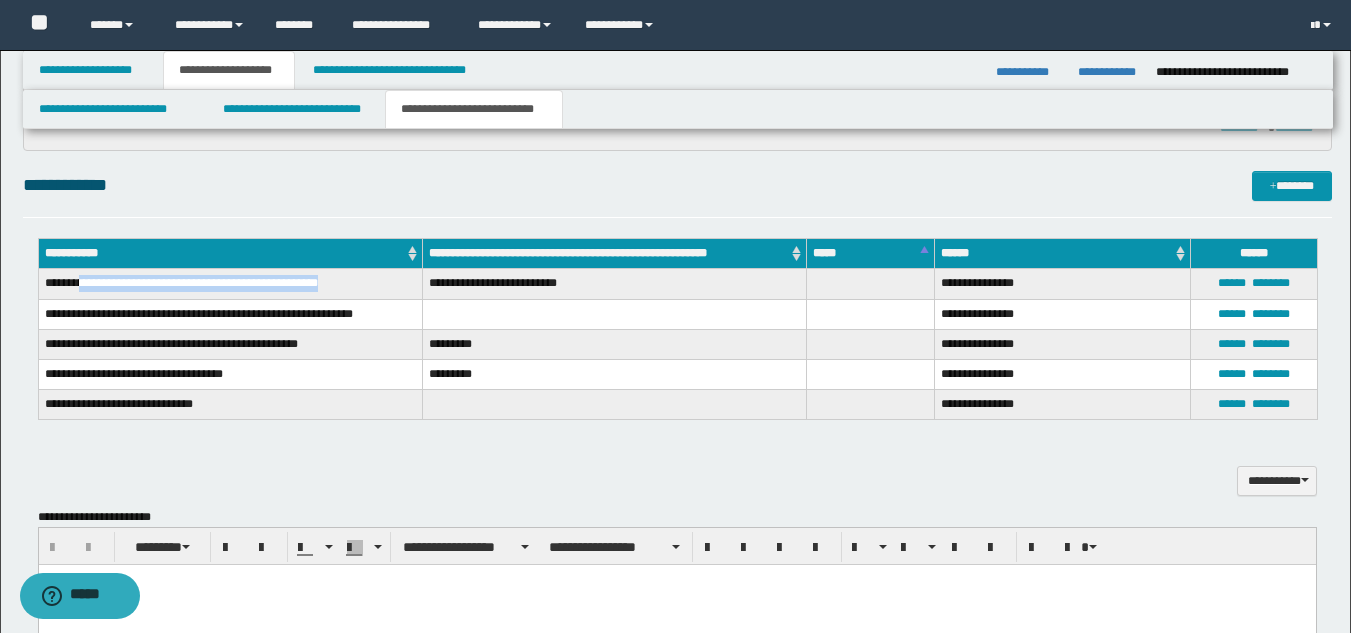 drag, startPoint x: 84, startPoint y: 281, endPoint x: 361, endPoint y: 283, distance: 277.00723 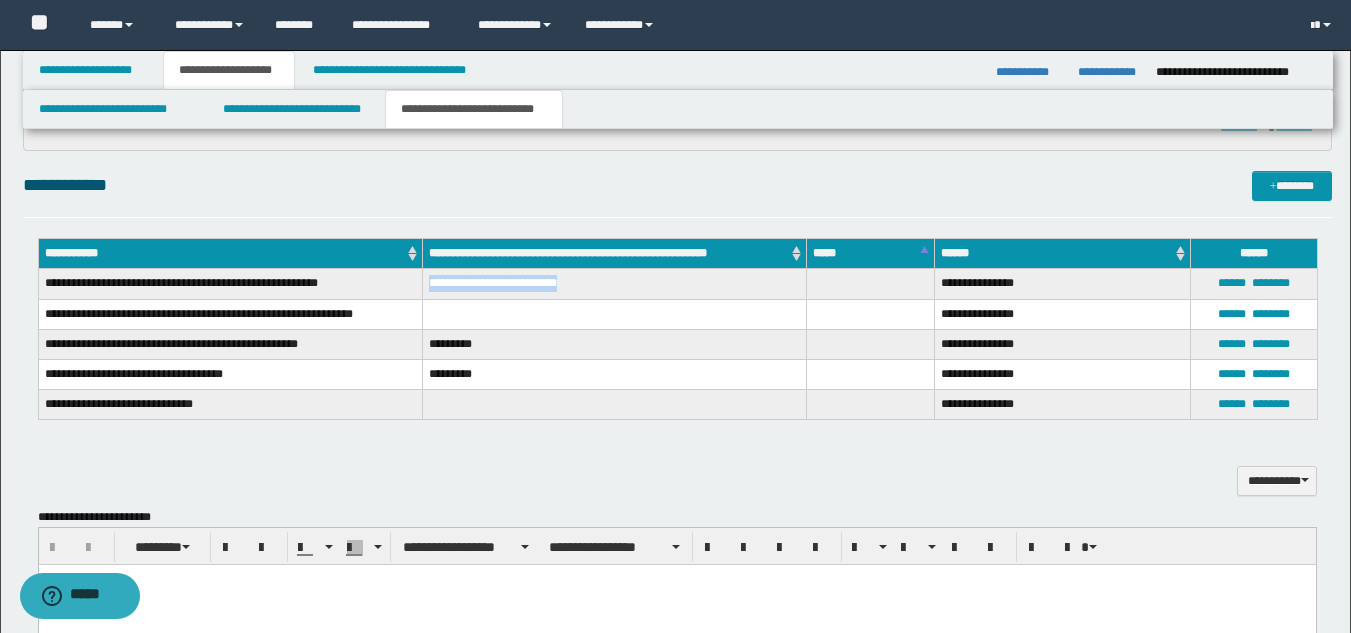 drag, startPoint x: 430, startPoint y: 282, endPoint x: 592, endPoint y: 284, distance: 162.01234 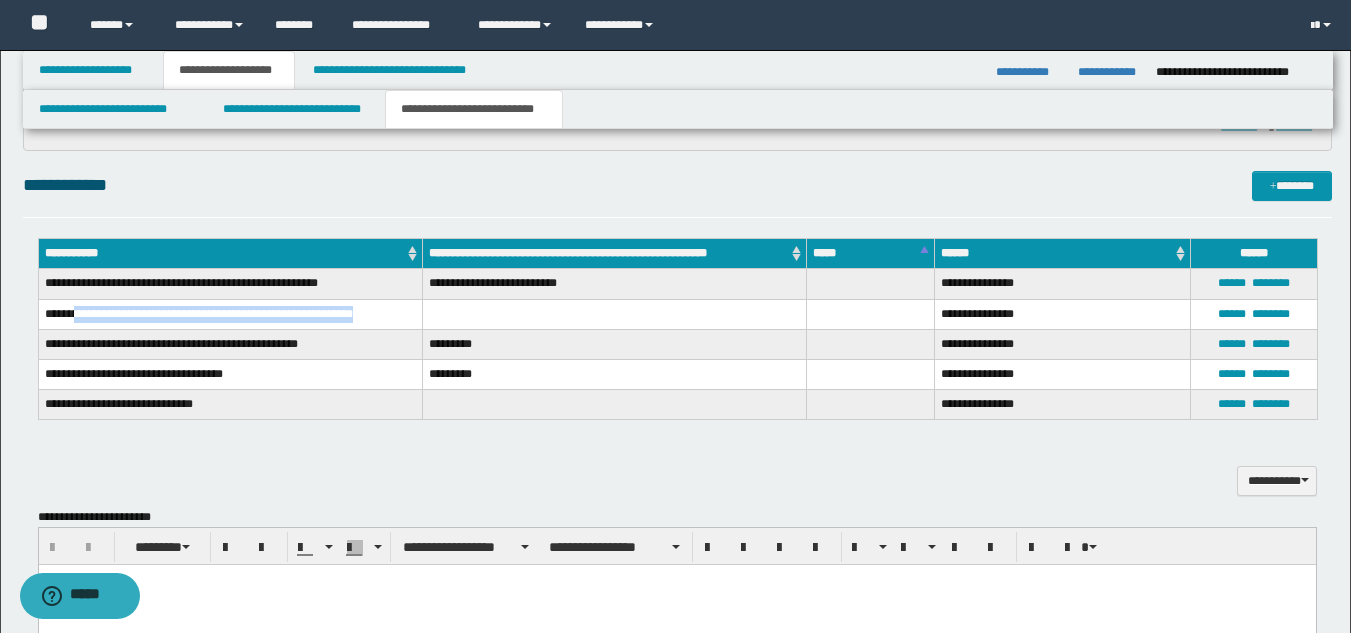 drag, startPoint x: 80, startPoint y: 311, endPoint x: 368, endPoint y: 311, distance: 288 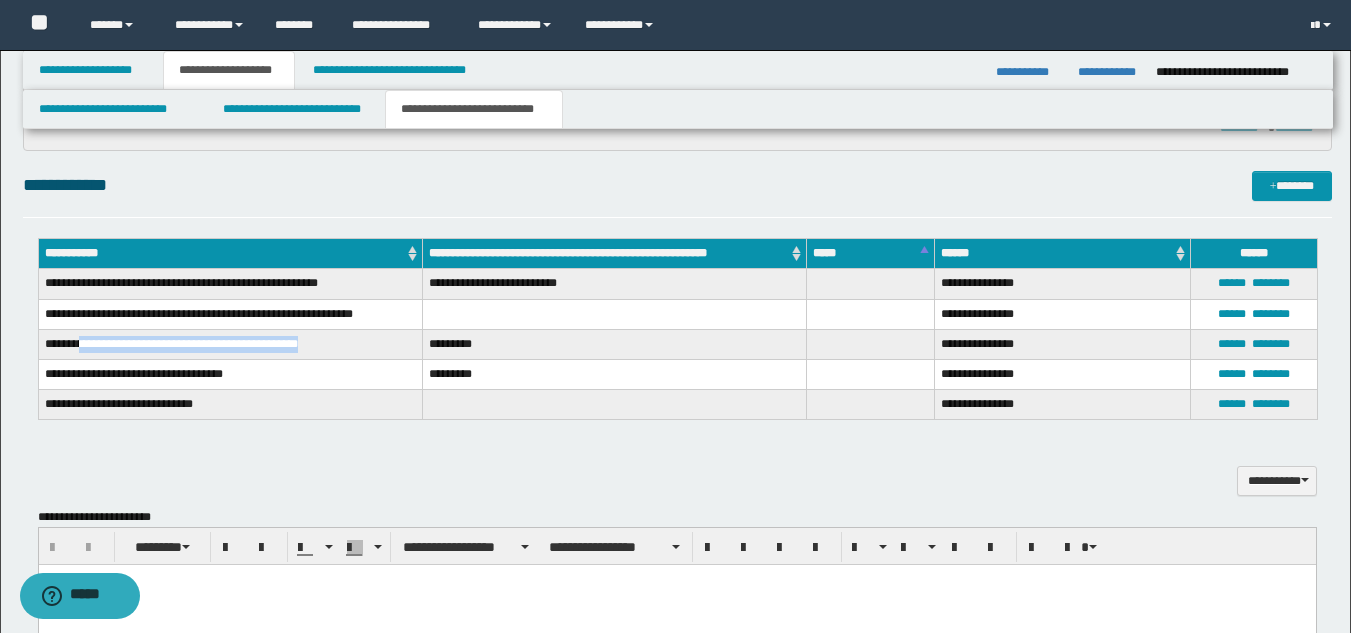 drag, startPoint x: 81, startPoint y: 345, endPoint x: 305, endPoint y: 355, distance: 224.2231 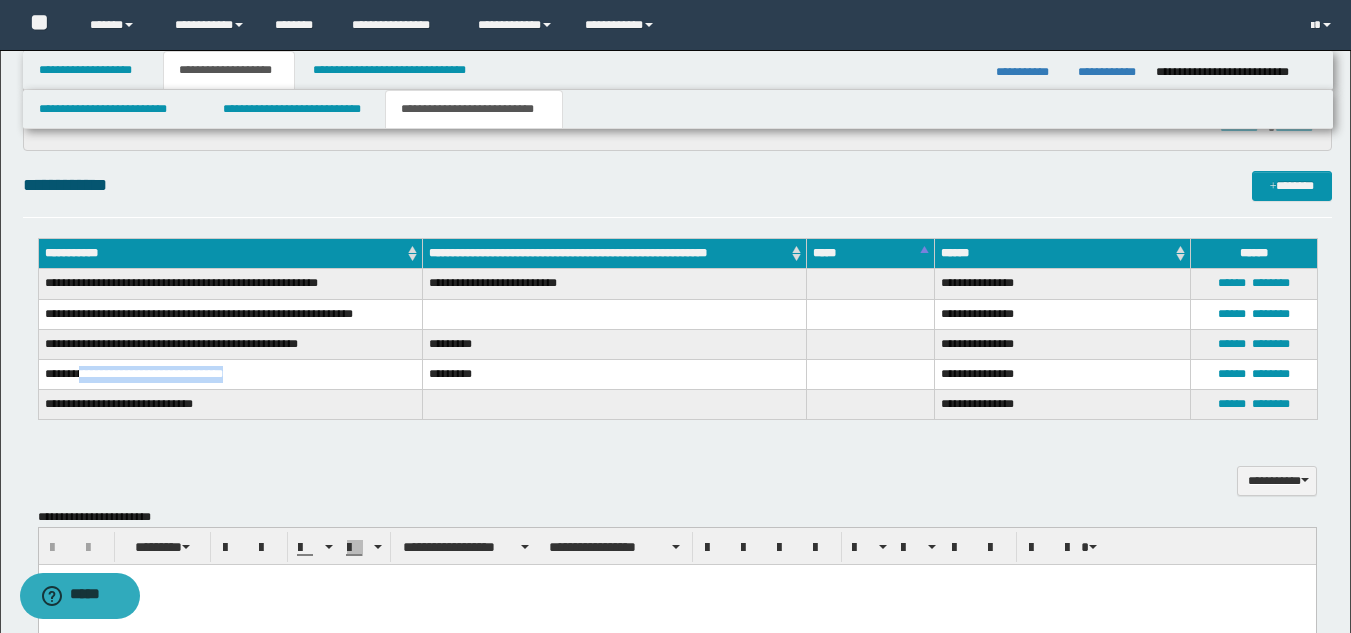 drag, startPoint x: 106, startPoint y: 372, endPoint x: 248, endPoint y: 372, distance: 142 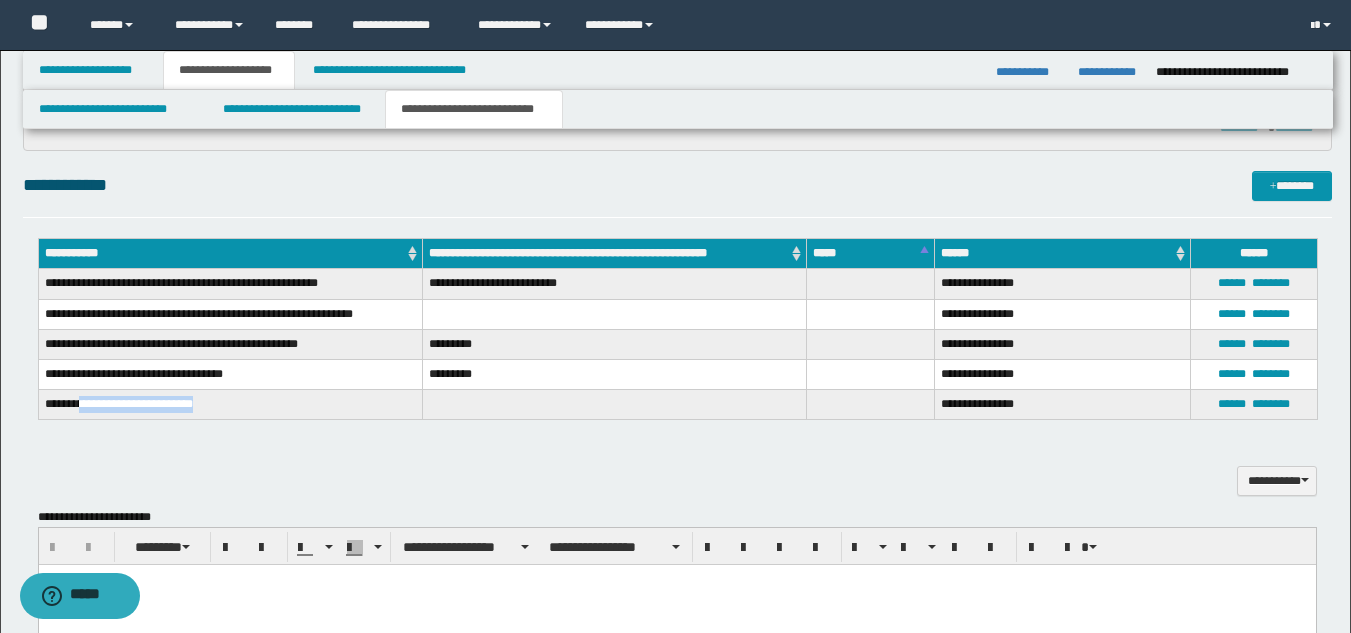 drag, startPoint x: 86, startPoint y: 406, endPoint x: 221, endPoint y: 411, distance: 135.09256 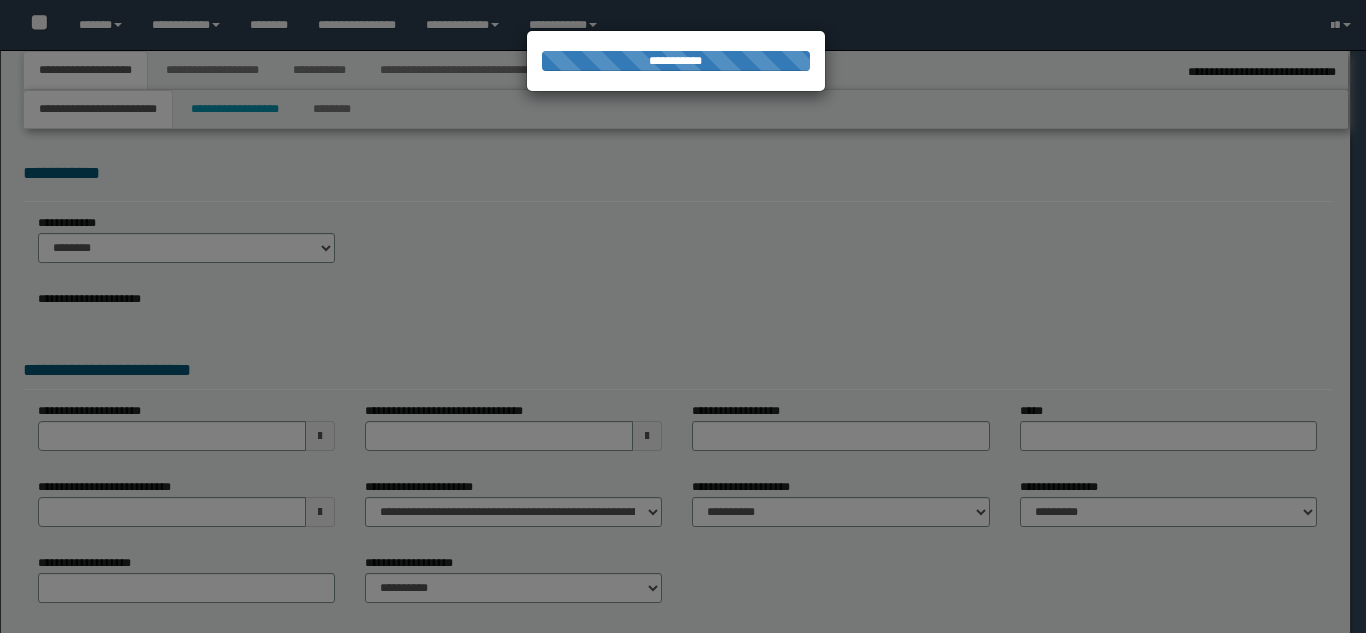 select on "*" 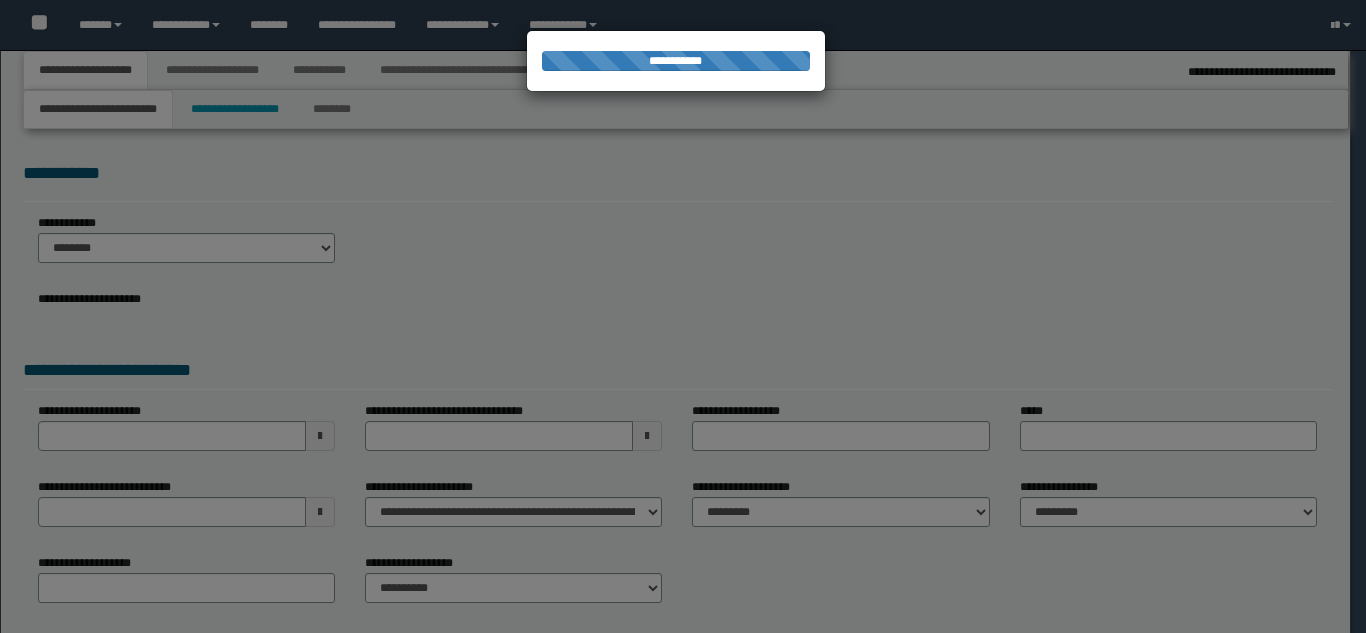 scroll, scrollTop: 0, scrollLeft: 0, axis: both 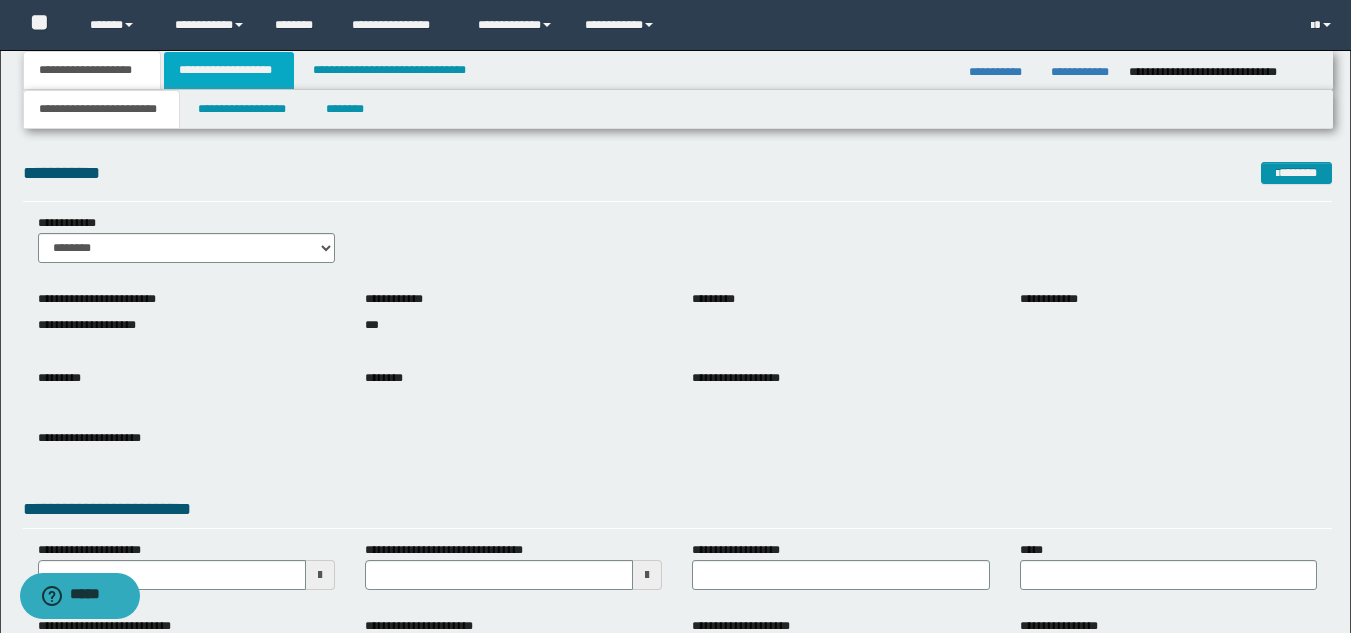 click on "**********" at bounding box center [229, 70] 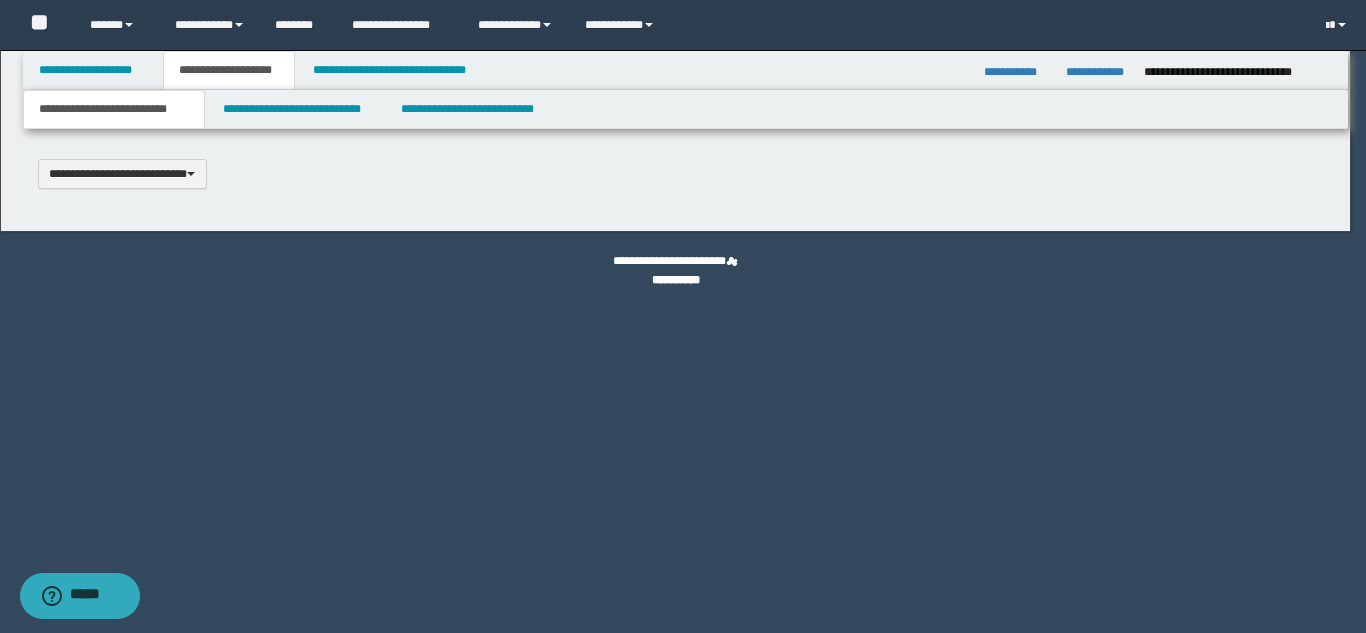 scroll, scrollTop: 0, scrollLeft: 0, axis: both 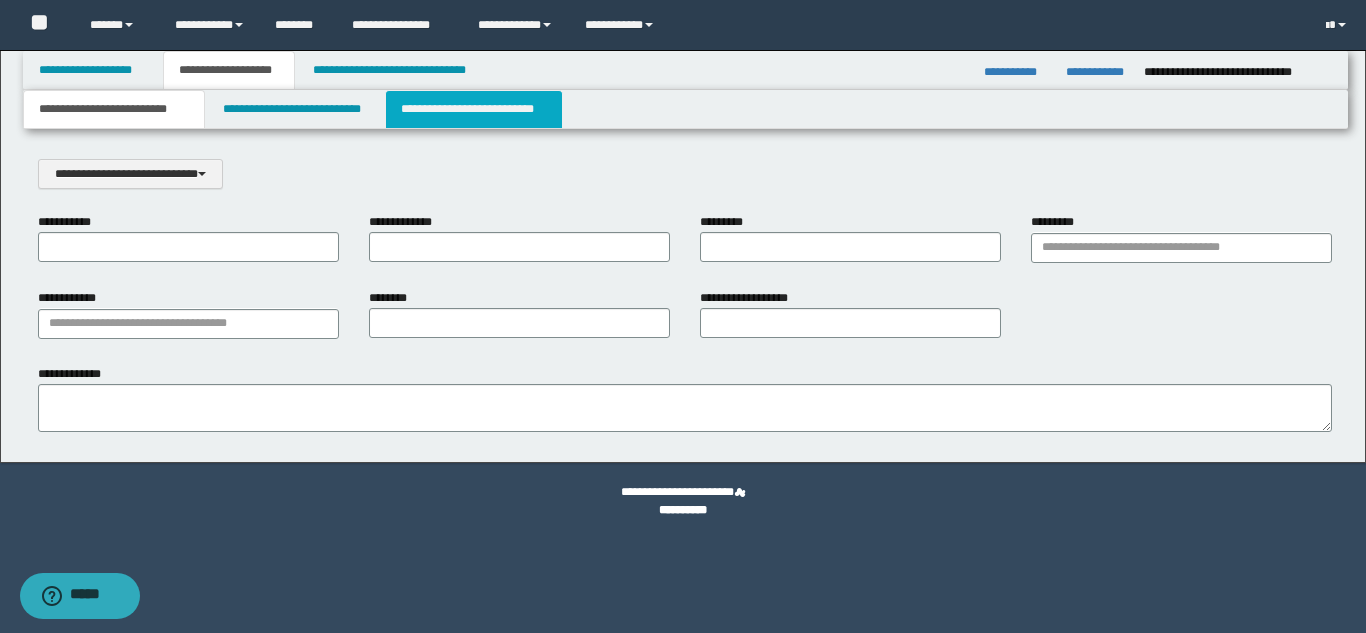 click on "**********" at bounding box center (474, 109) 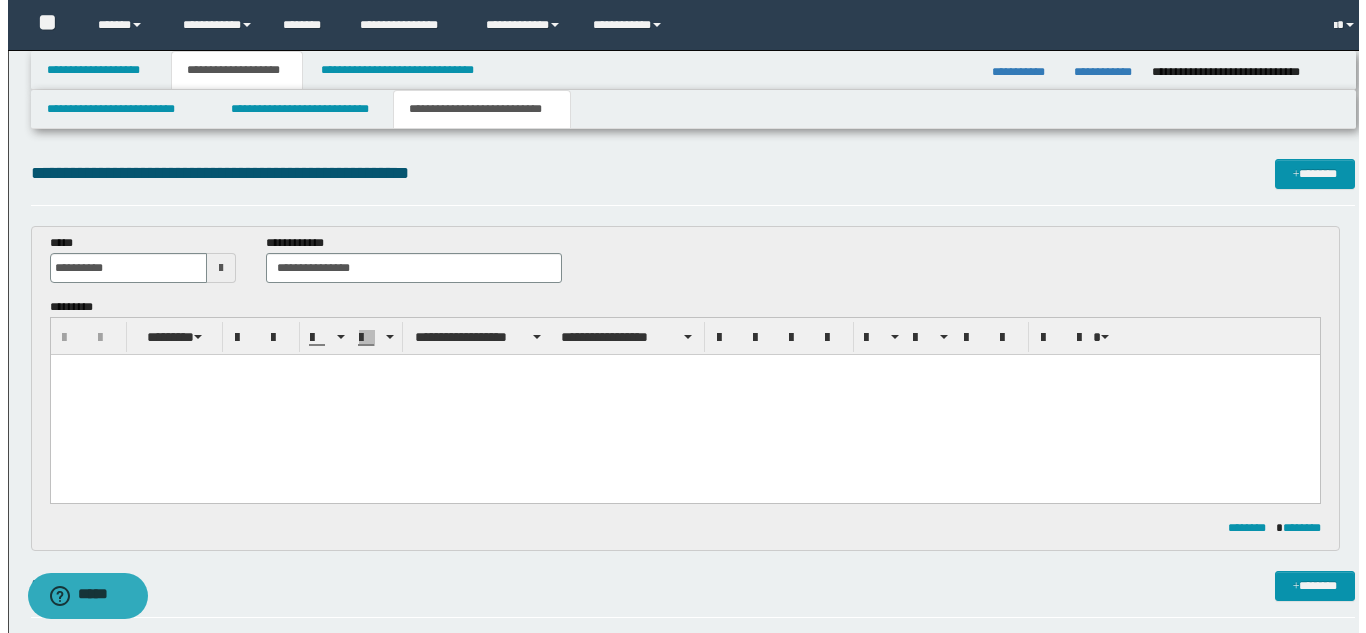 scroll, scrollTop: 0, scrollLeft: 0, axis: both 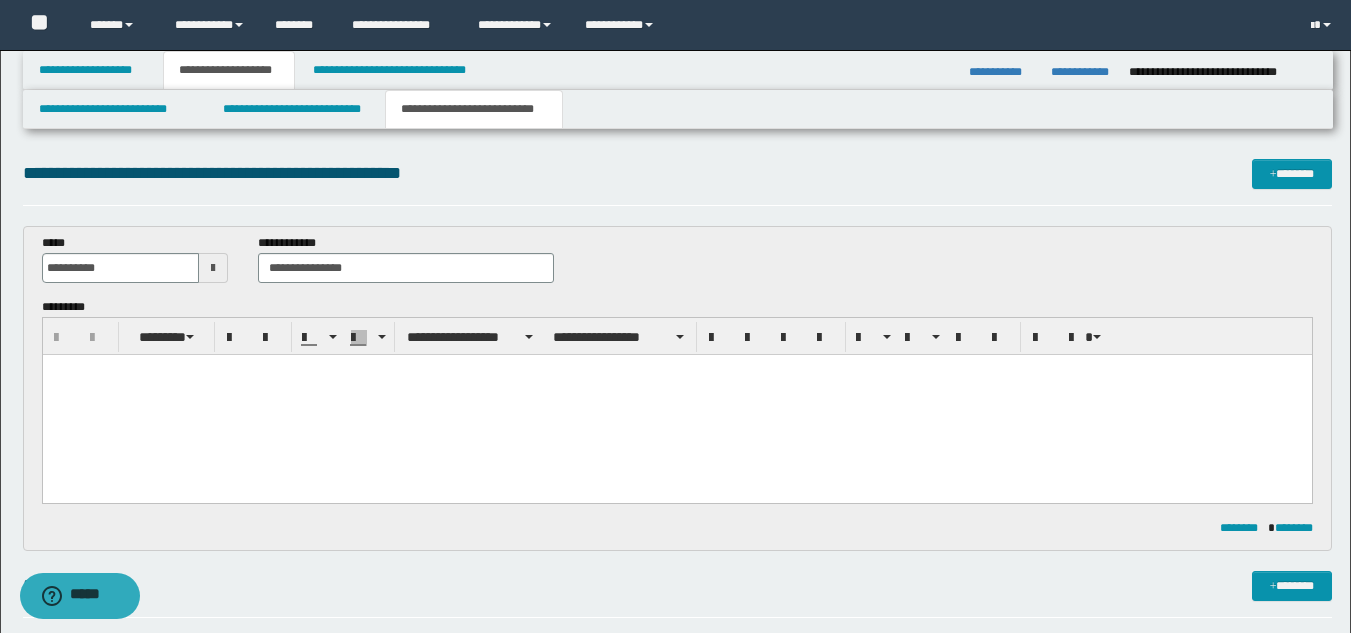 click at bounding box center [676, 387] 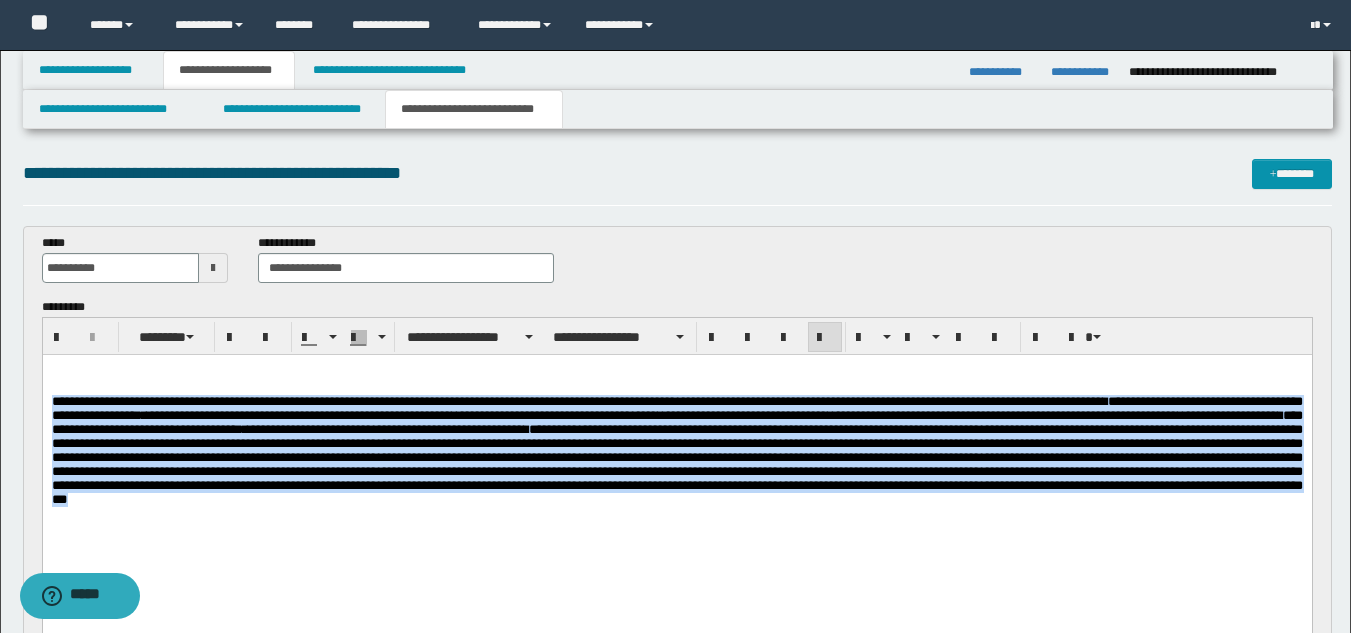 drag, startPoint x: 581, startPoint y: 538, endPoint x: -1, endPoint y: 402, distance: 597.67883 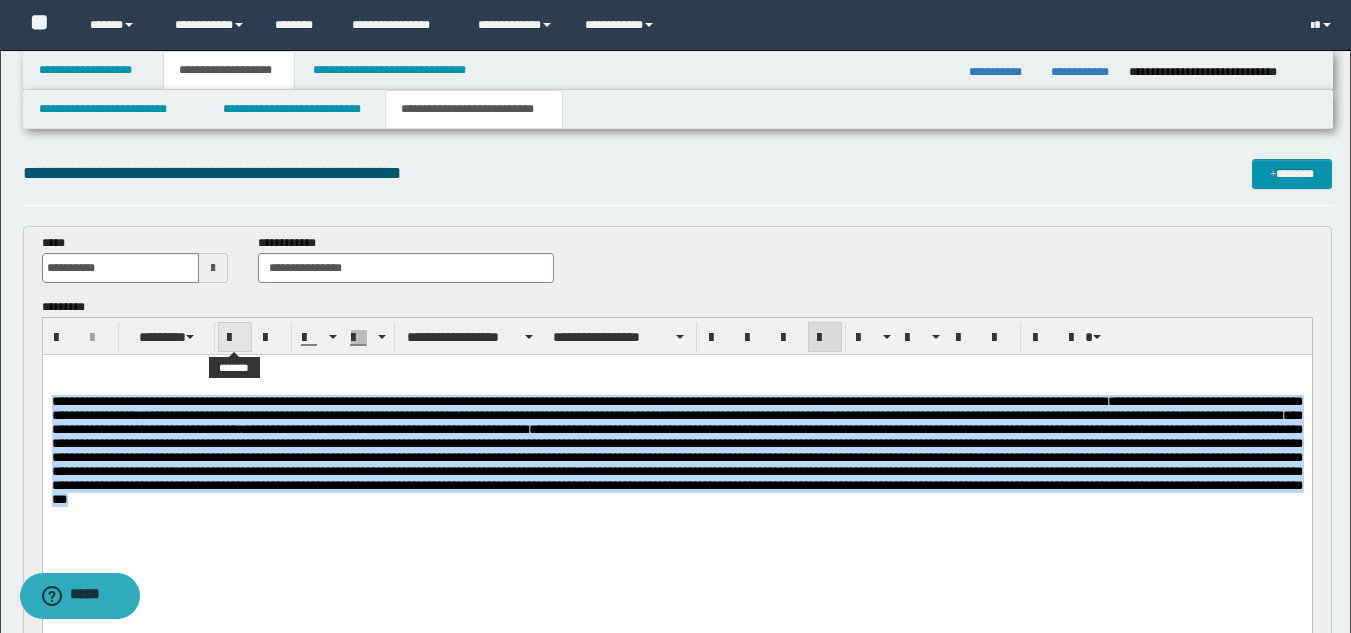 click at bounding box center (235, 338) 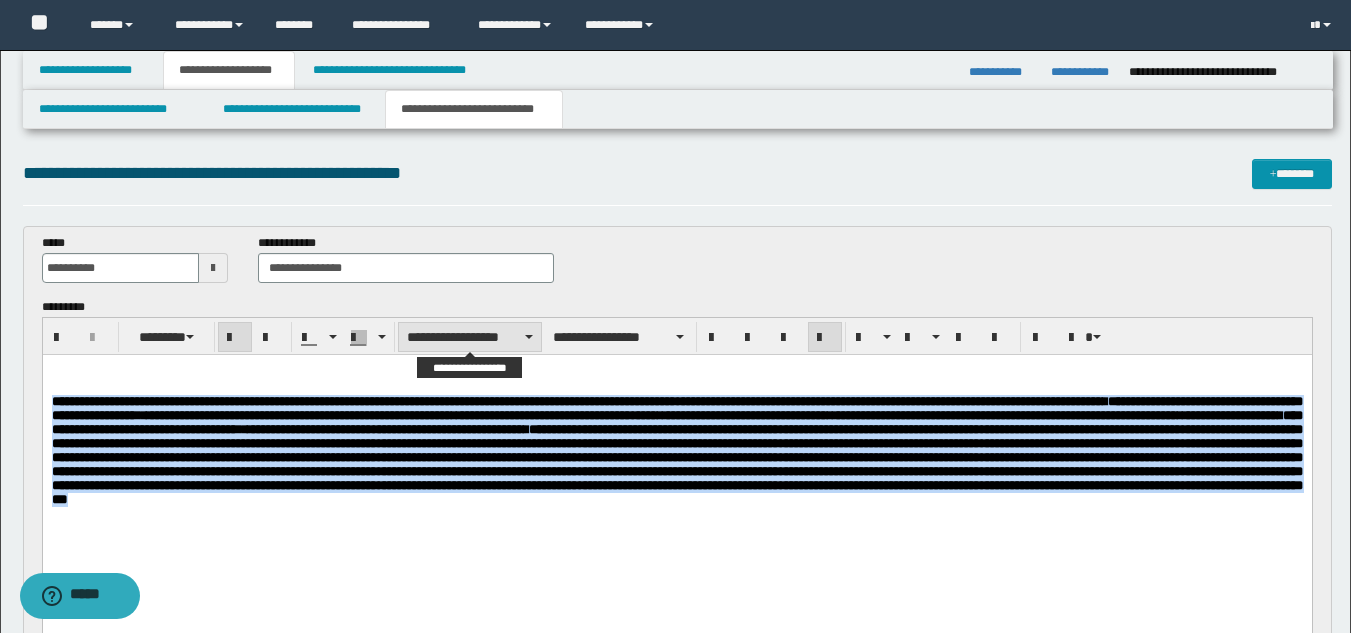 click on "**********" at bounding box center [470, 337] 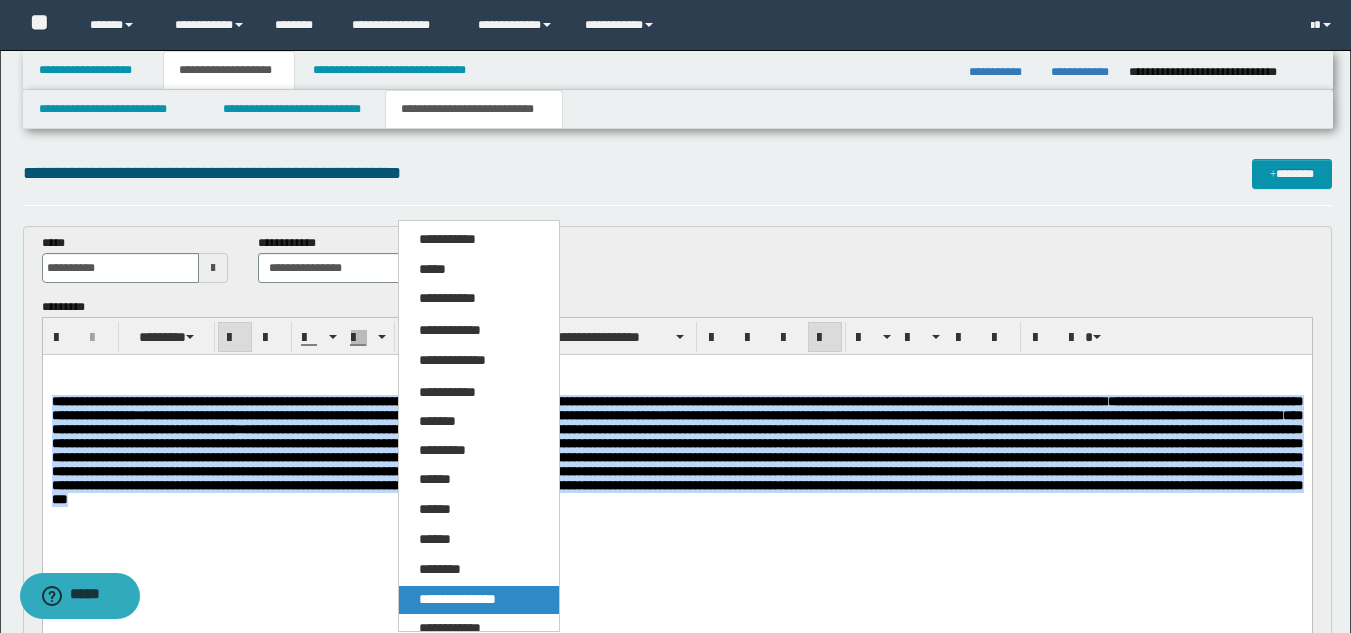 drag, startPoint x: 508, startPoint y: 601, endPoint x: 466, endPoint y: 245, distance: 358.46896 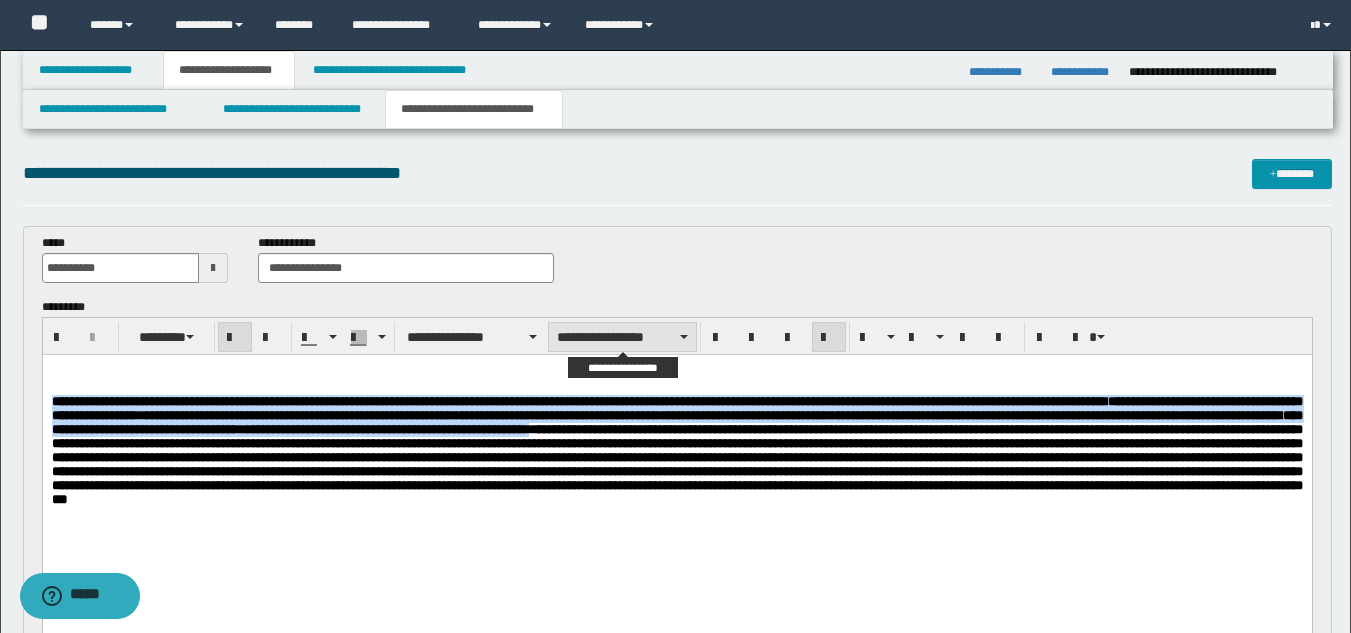 click on "**********" at bounding box center [622, 337] 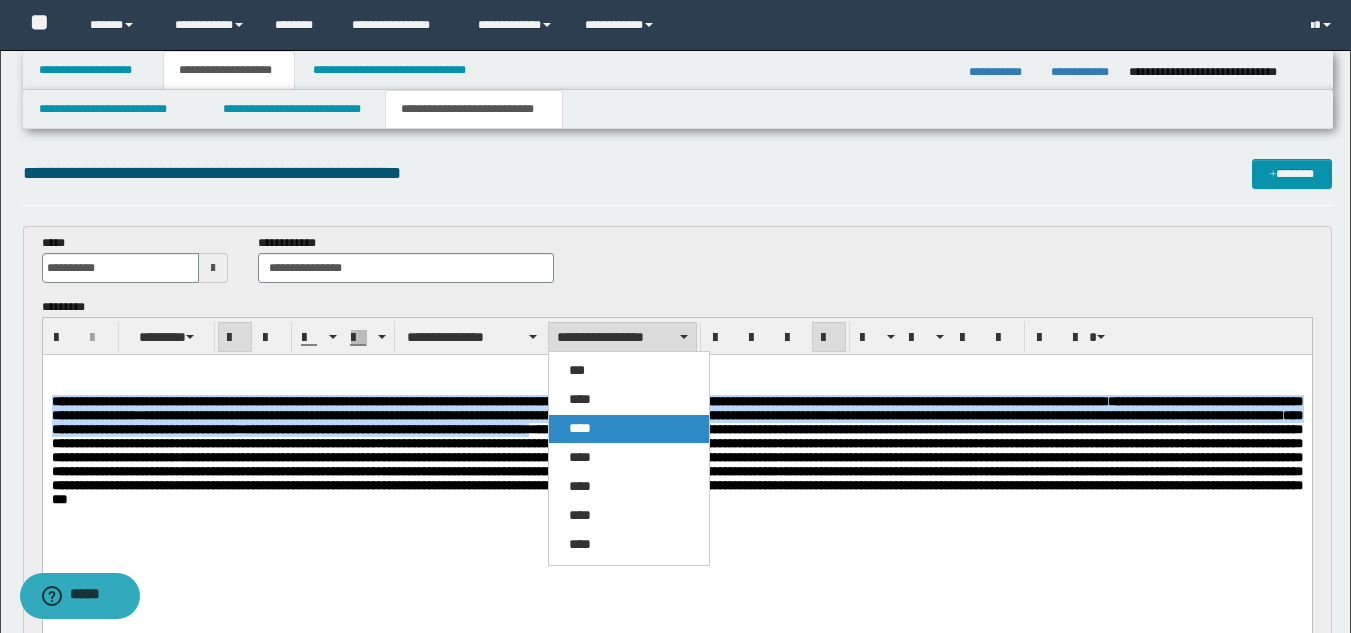 click on "****" at bounding box center [629, 429] 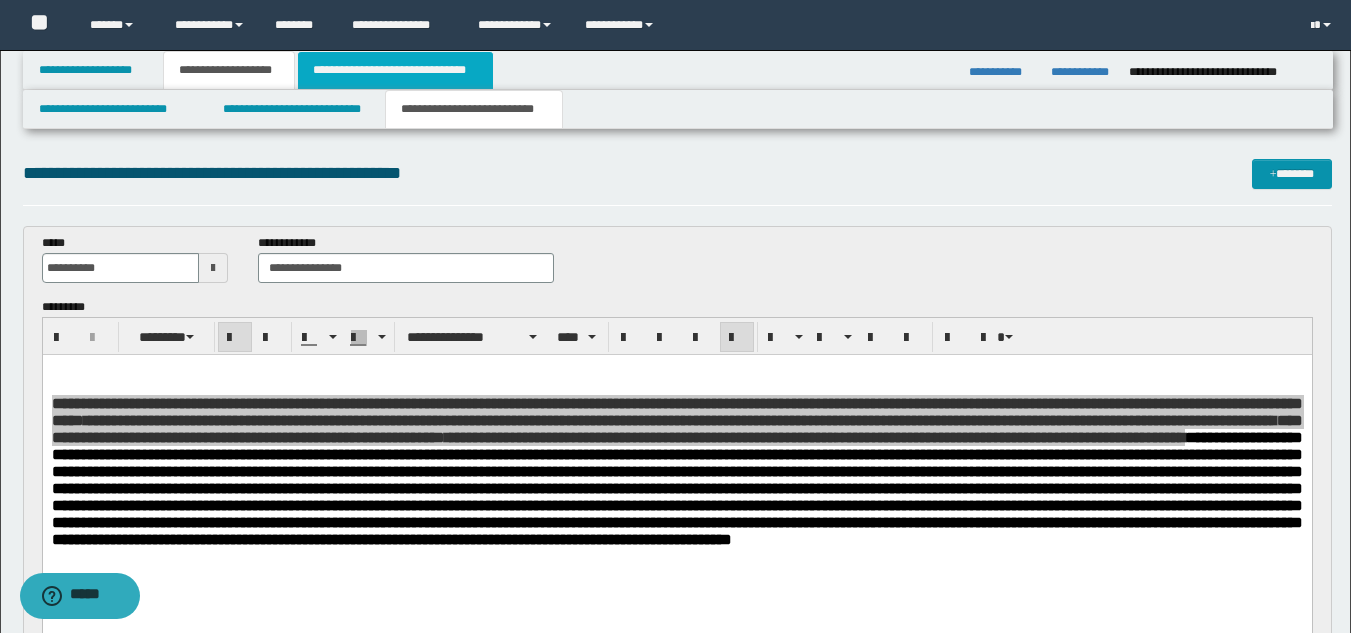 click on "**********" at bounding box center (395, 70) 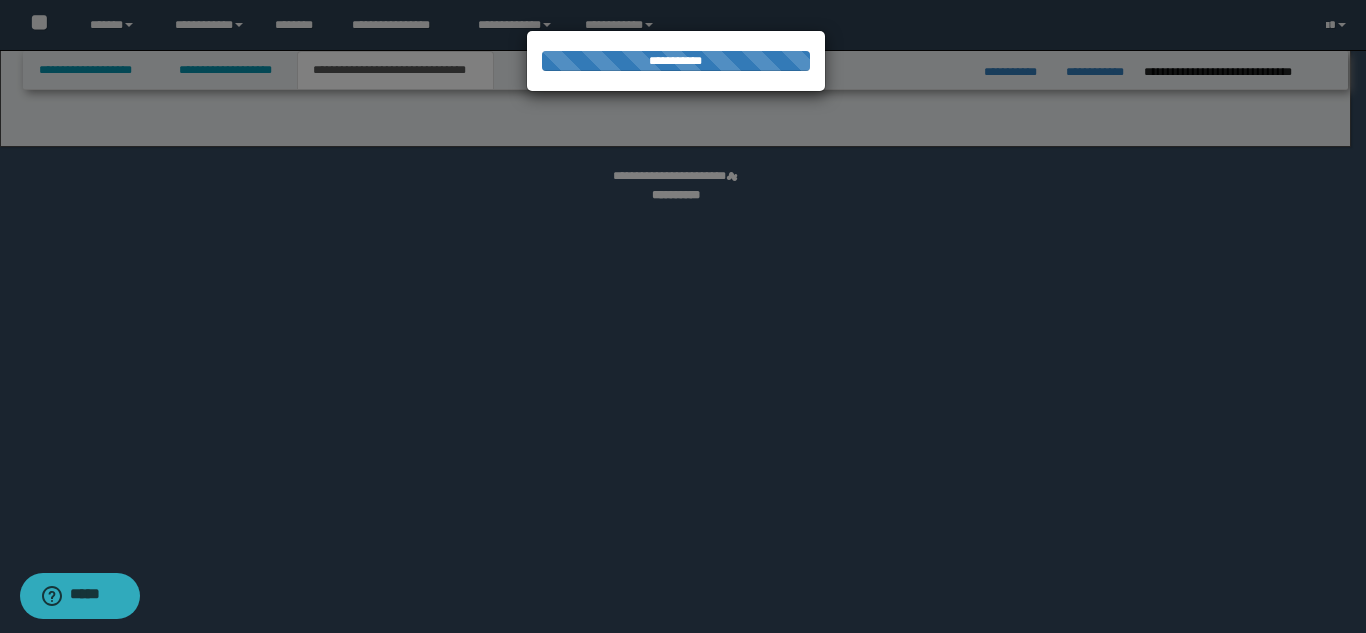 select on "*" 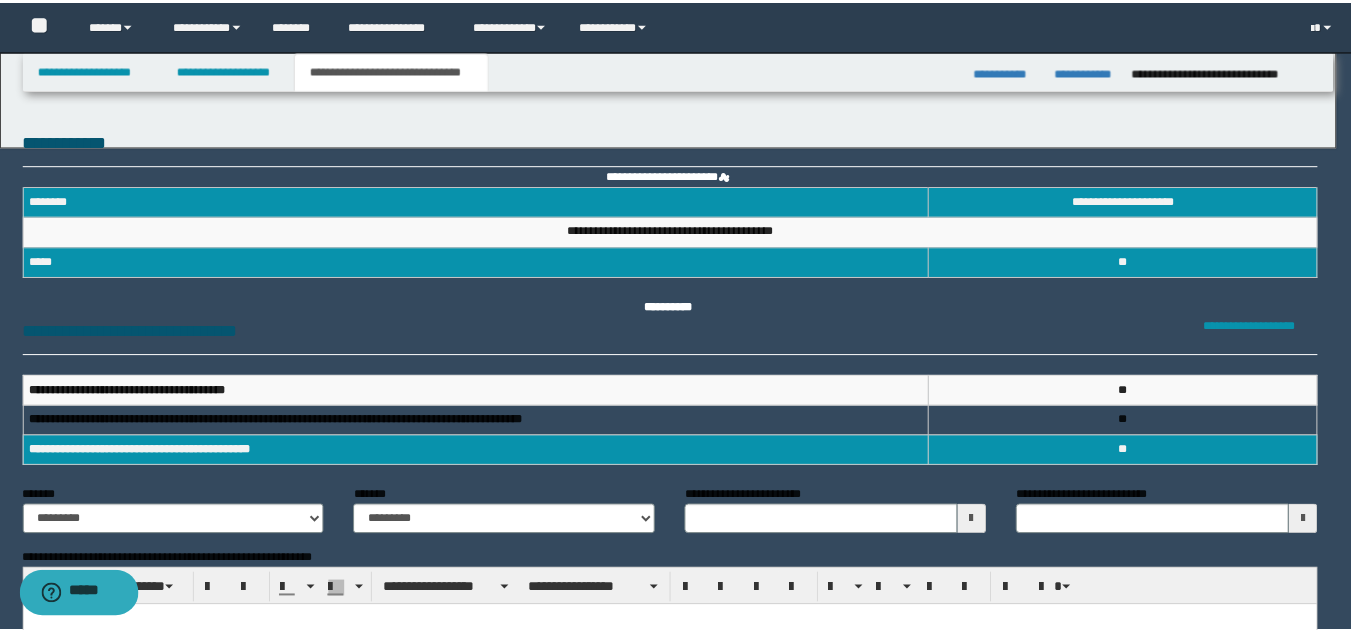 scroll, scrollTop: 0, scrollLeft: 0, axis: both 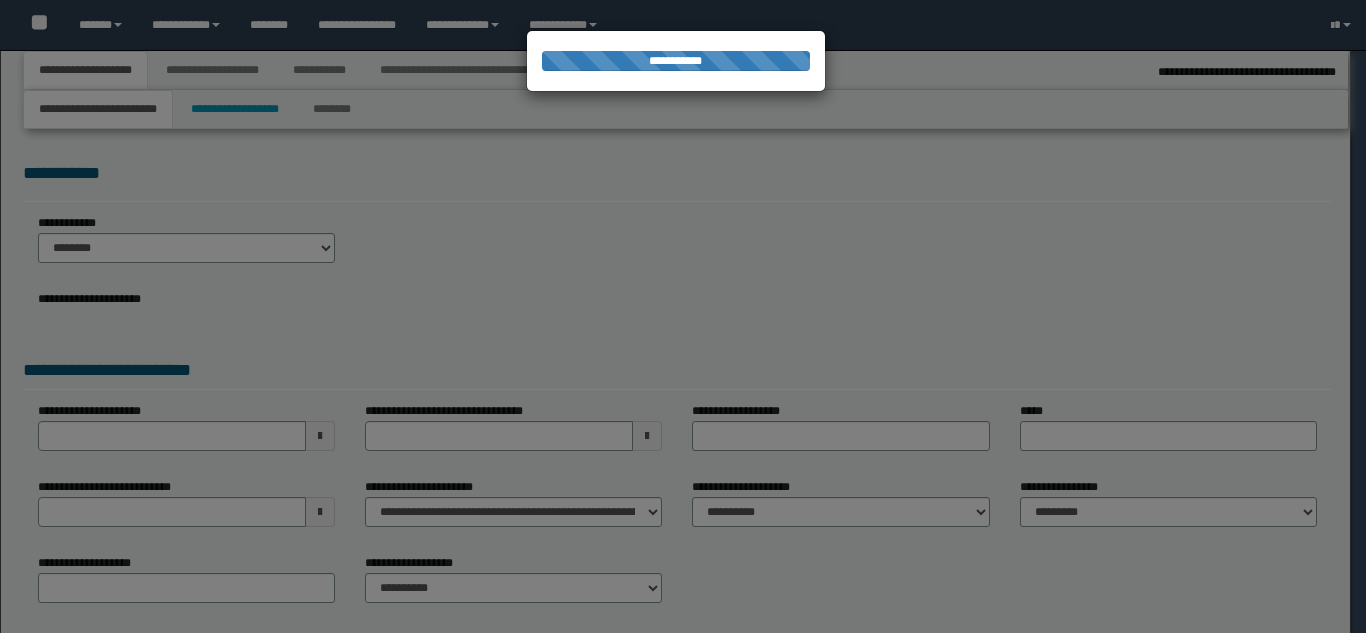 select on "*" 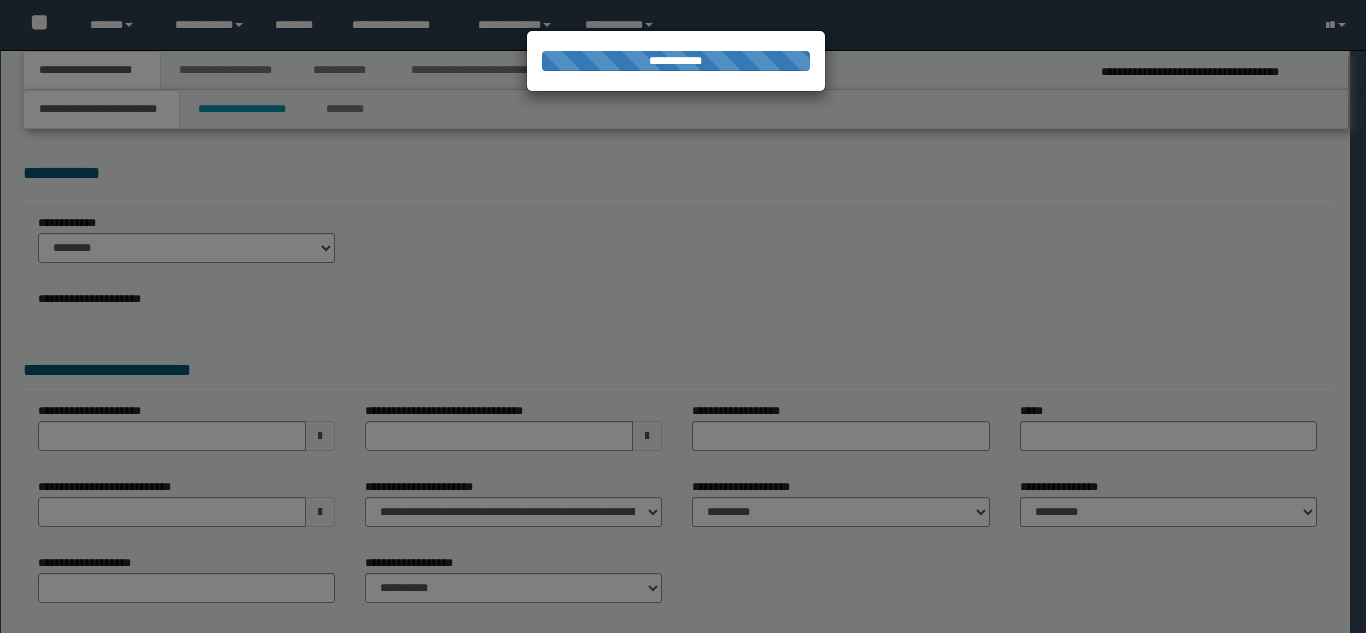 scroll, scrollTop: 0, scrollLeft: 0, axis: both 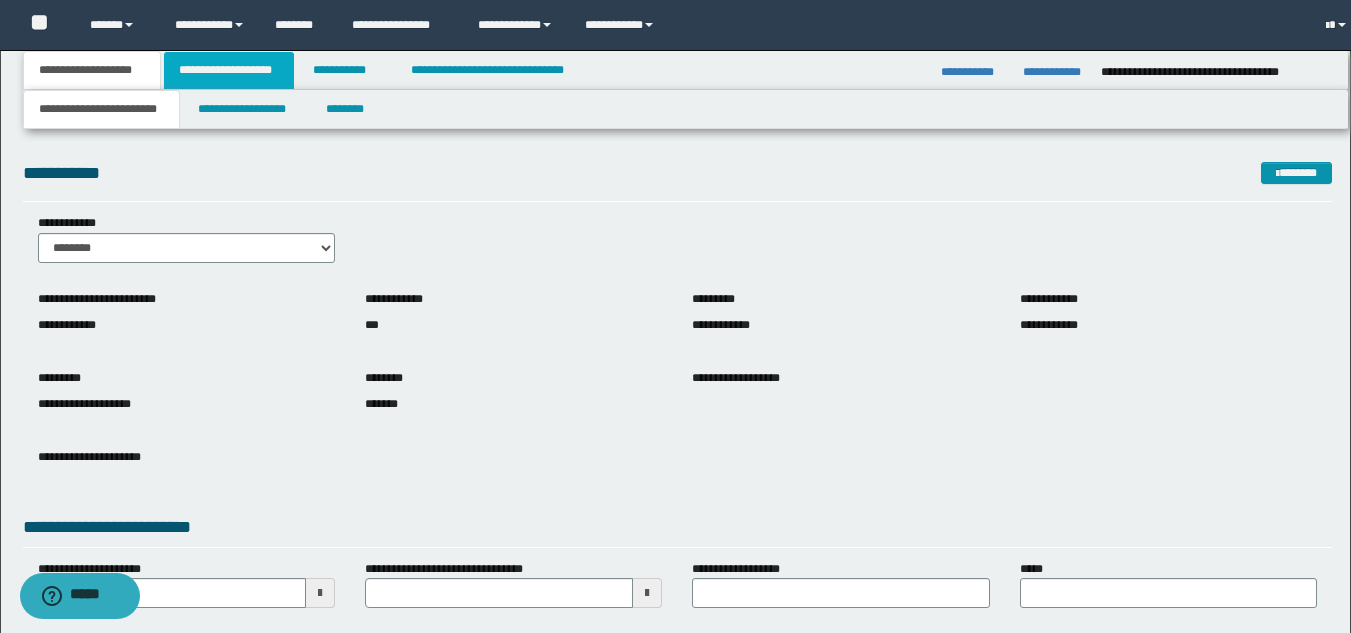 click on "**********" at bounding box center [229, 70] 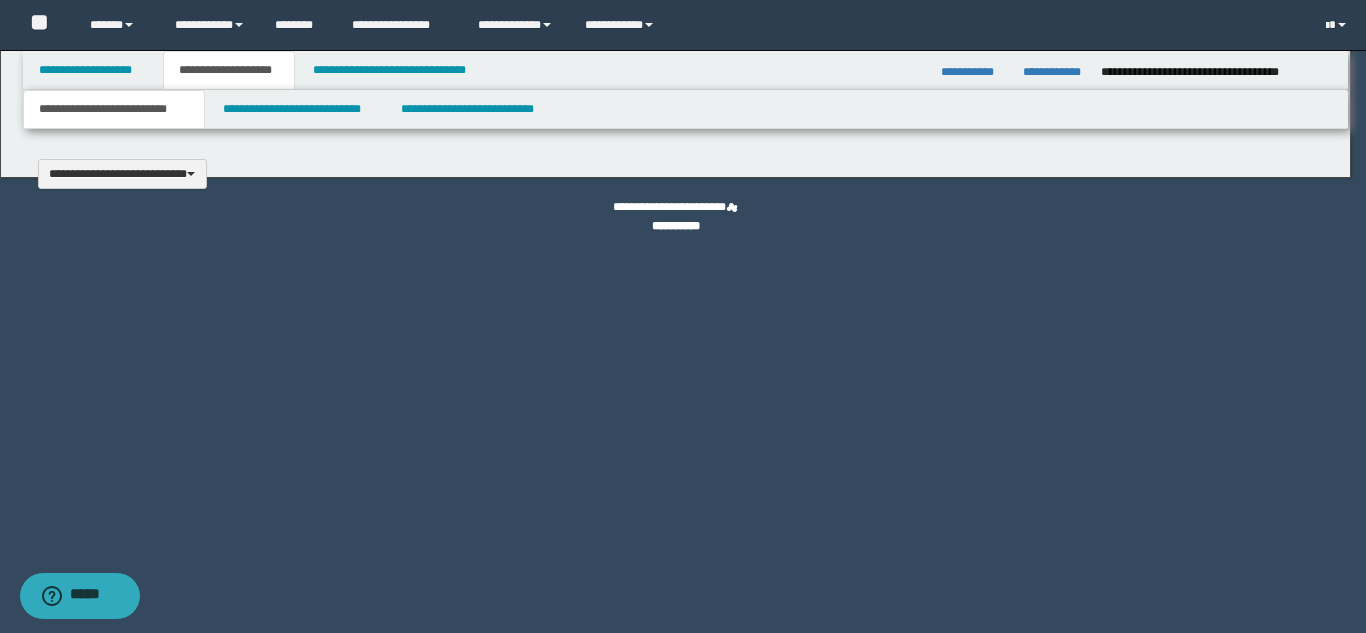 type 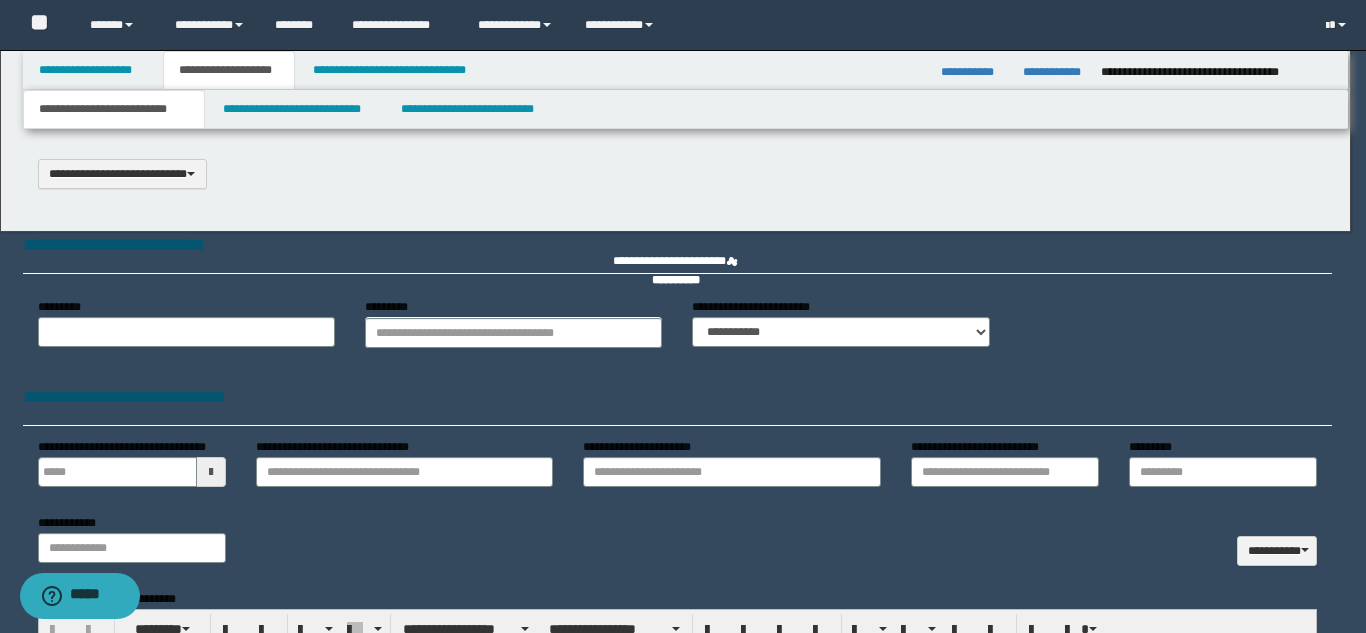 scroll, scrollTop: 0, scrollLeft: 0, axis: both 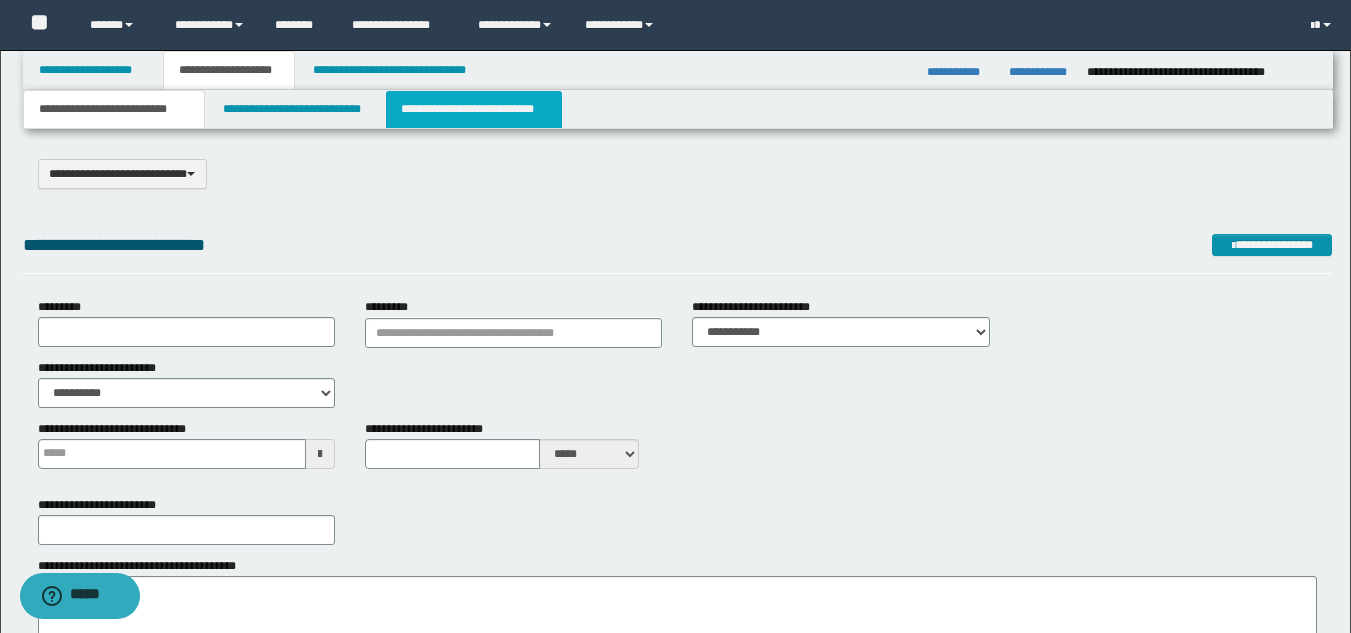 click on "**********" at bounding box center [474, 109] 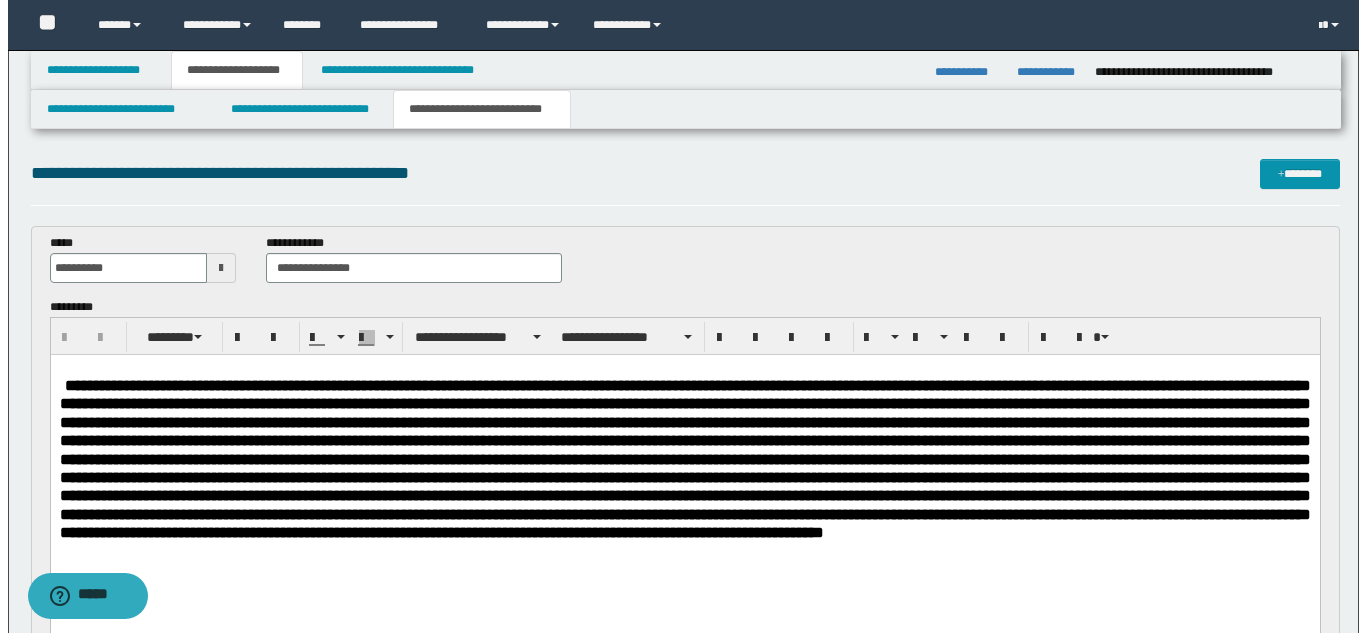 scroll, scrollTop: 0, scrollLeft: 0, axis: both 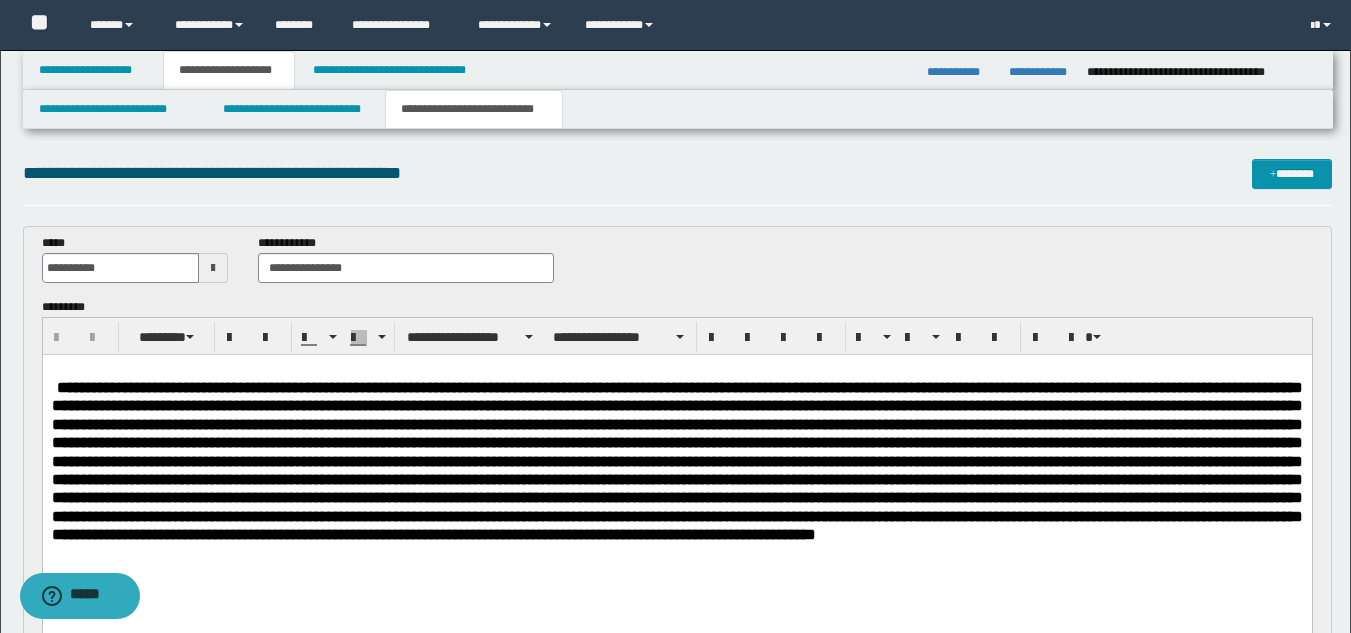 click at bounding box center (676, 461) 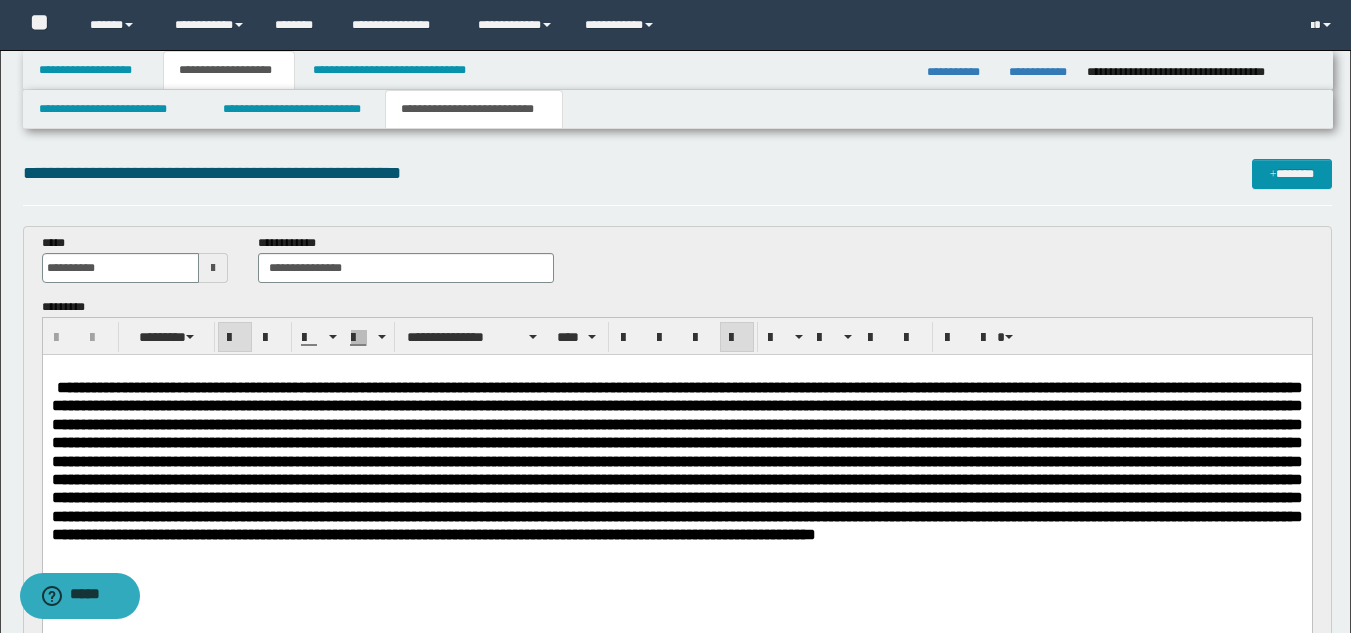 type 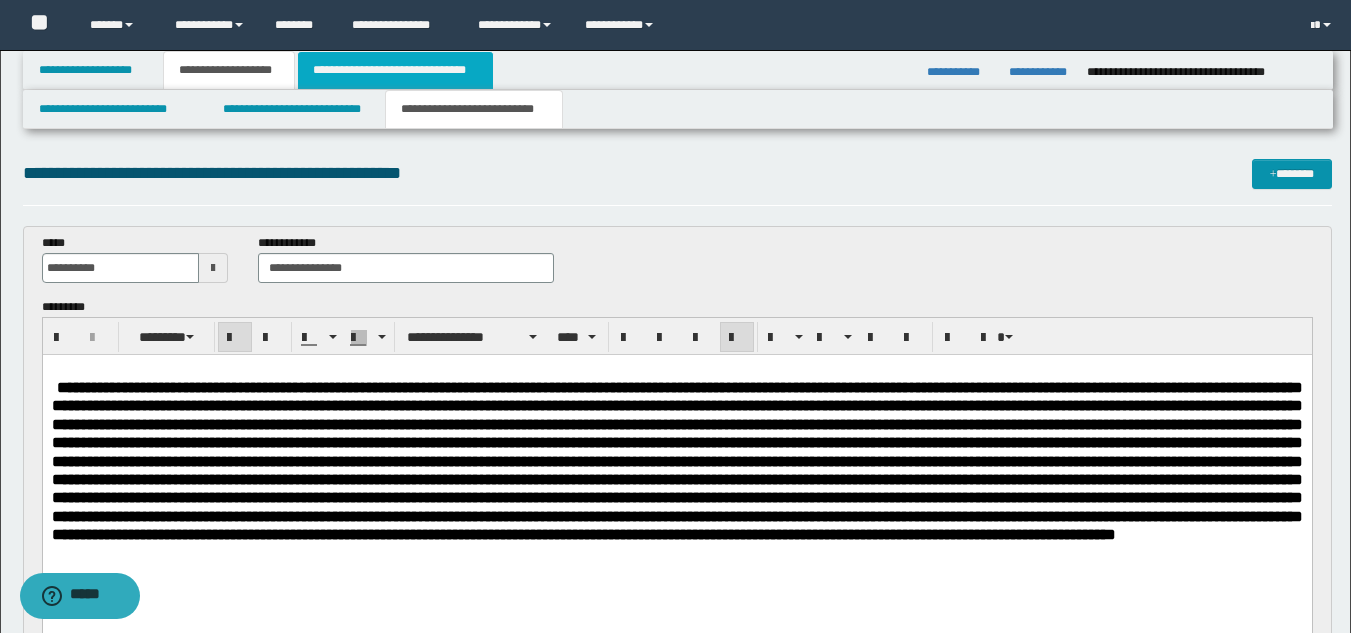 click on "**********" at bounding box center [395, 70] 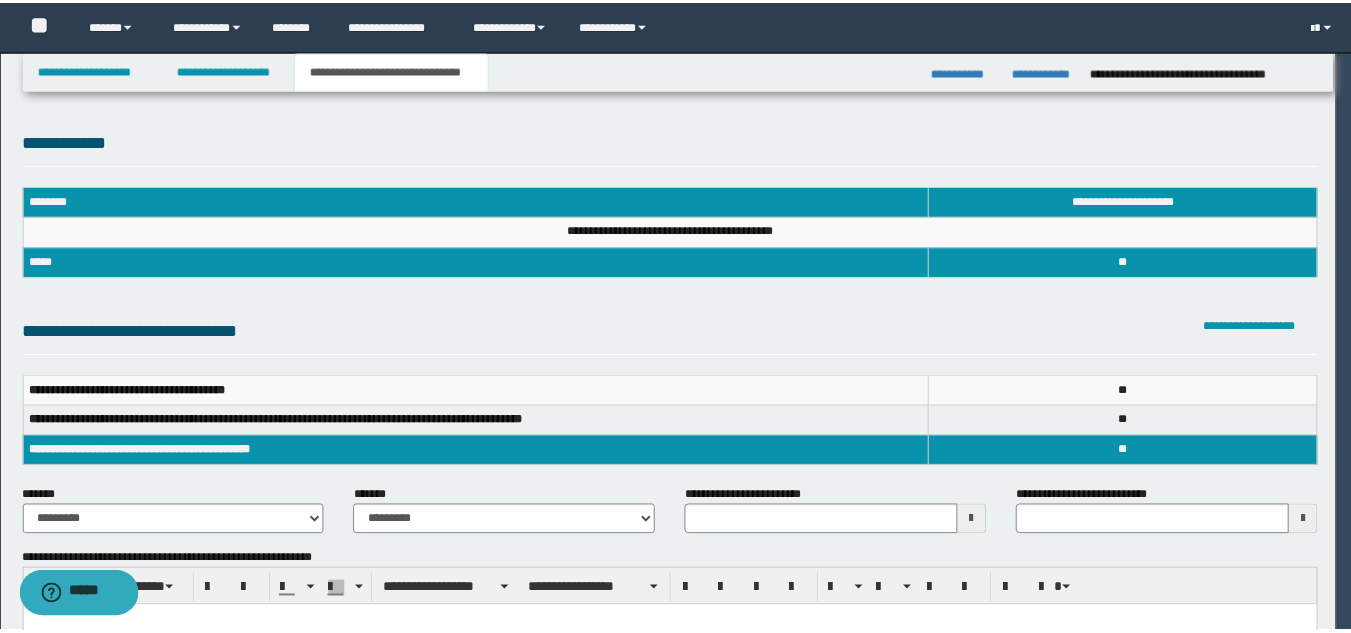 scroll, scrollTop: 0, scrollLeft: 0, axis: both 